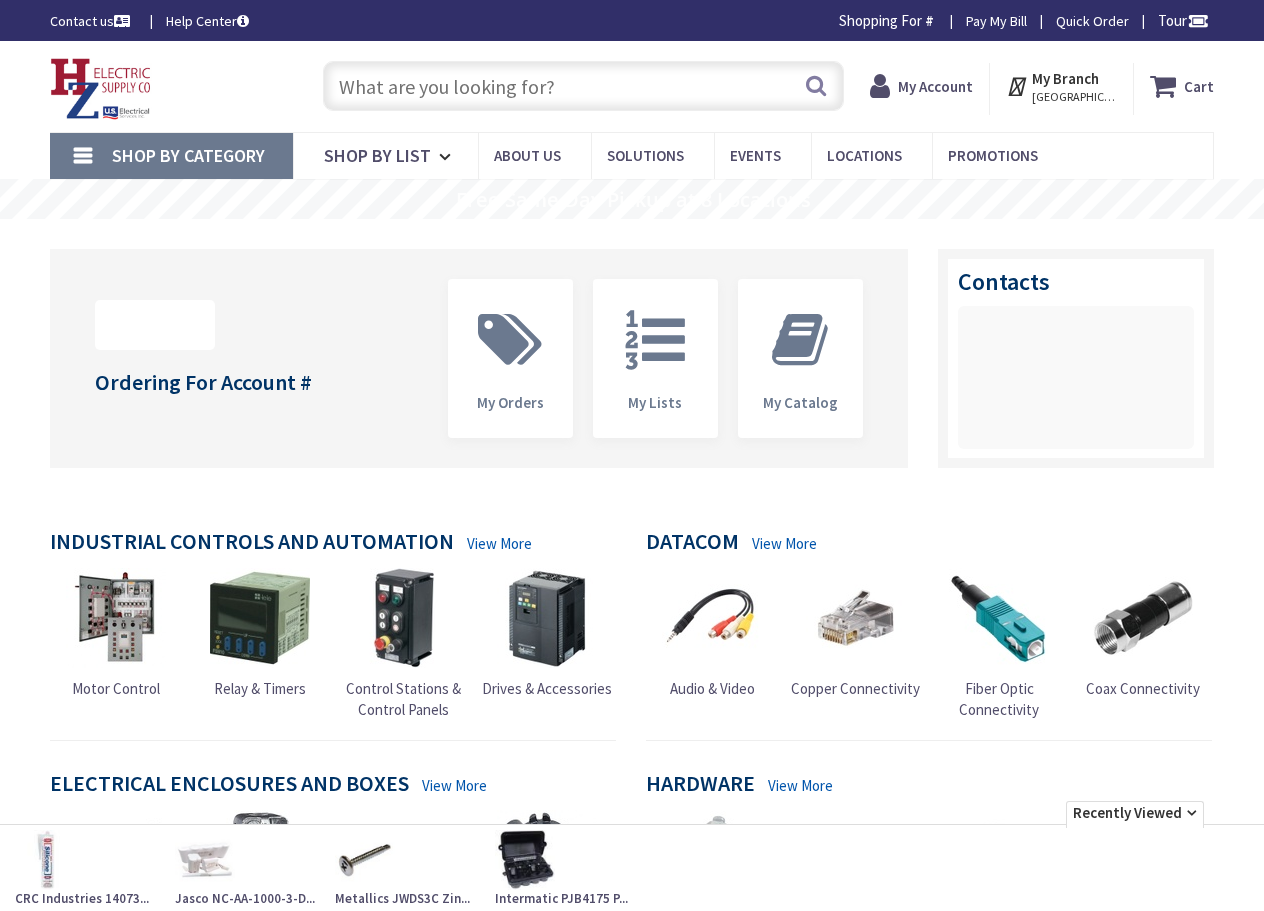 scroll, scrollTop: 0, scrollLeft: 0, axis: both 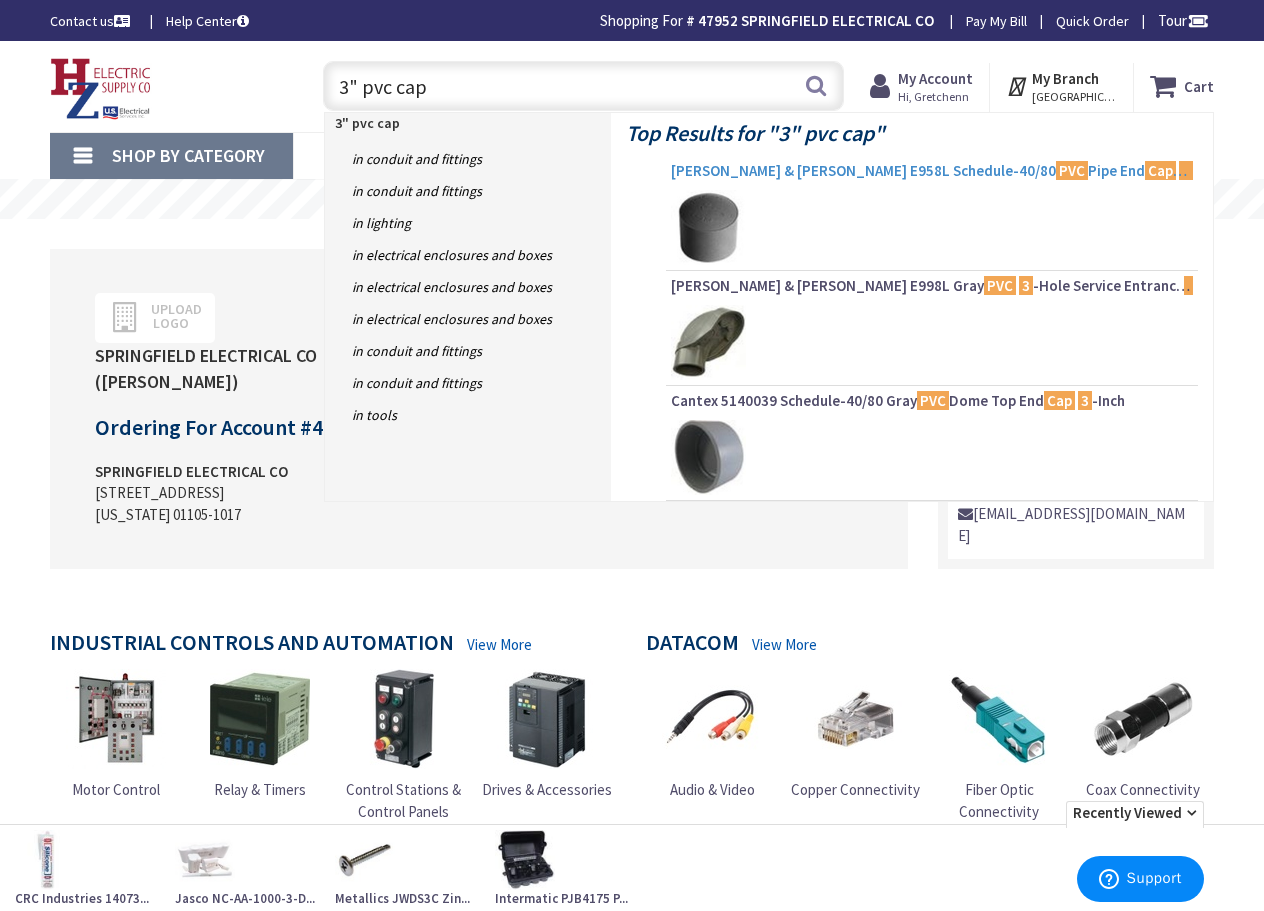 type on "3" pvc cap" 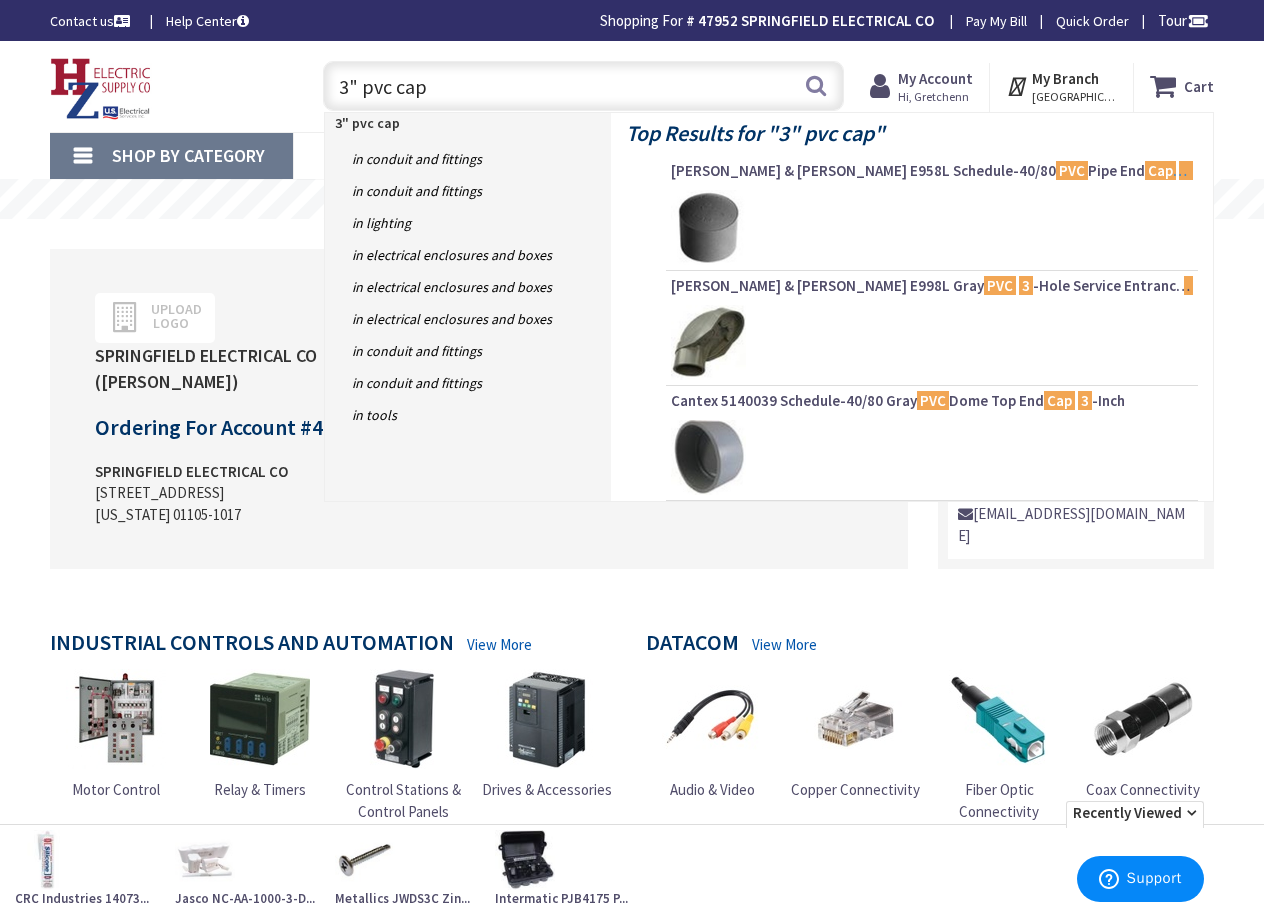 click on "Thomas & Betts E958L Schedule-40/80  PVC  Pipe End  Cap   3 -Inch Carlon®" at bounding box center (932, 171) 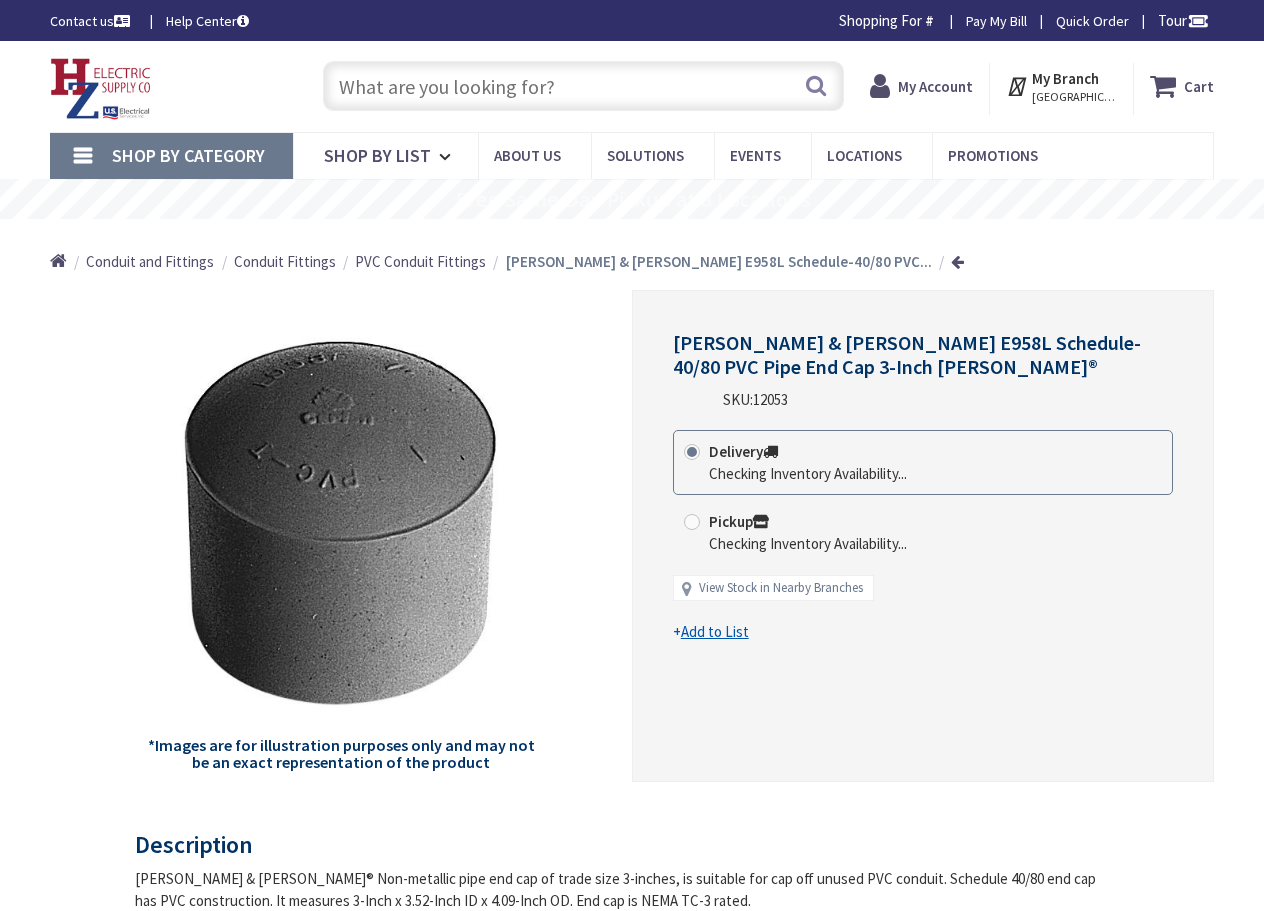 scroll, scrollTop: 0, scrollLeft: 0, axis: both 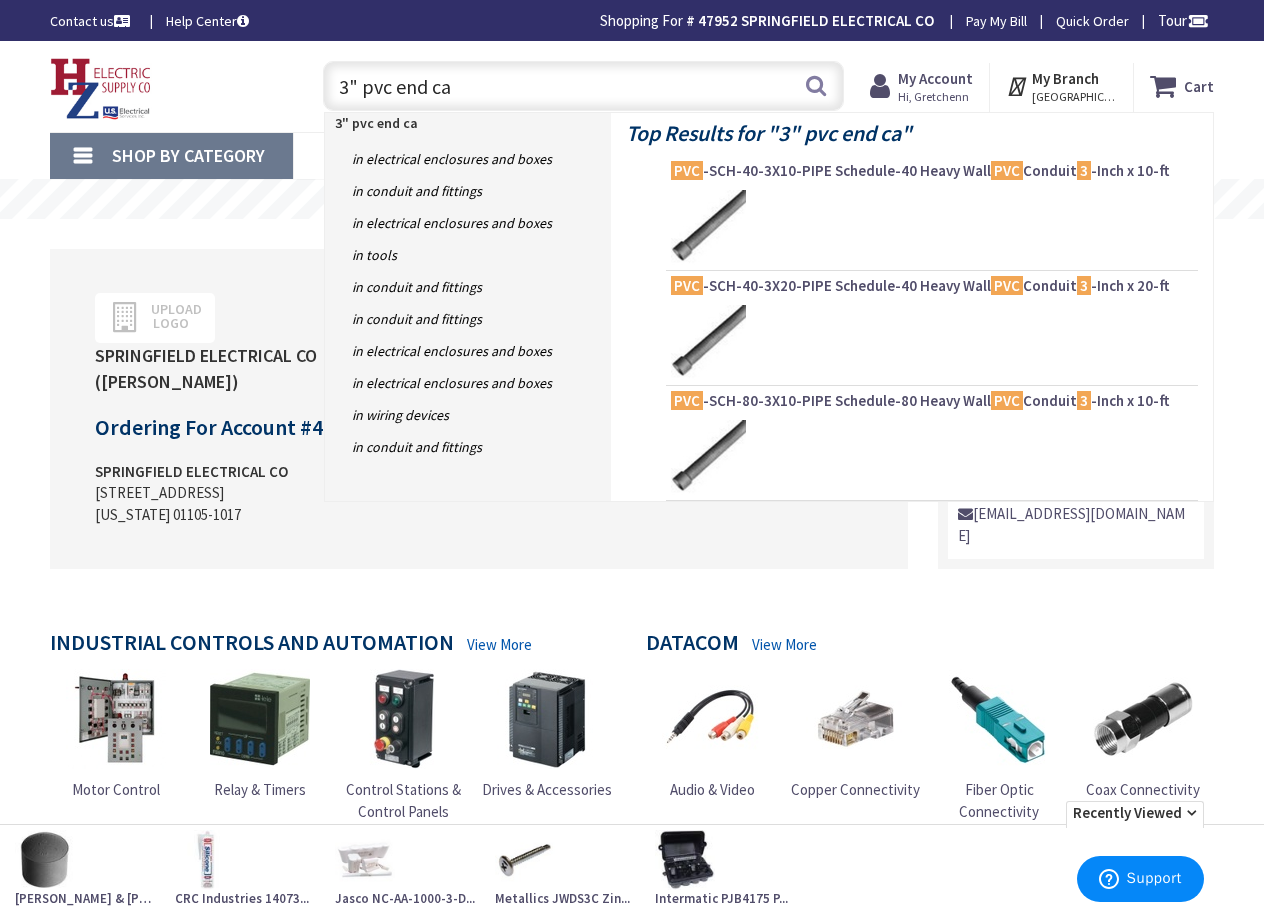type on "3" pvc end cap" 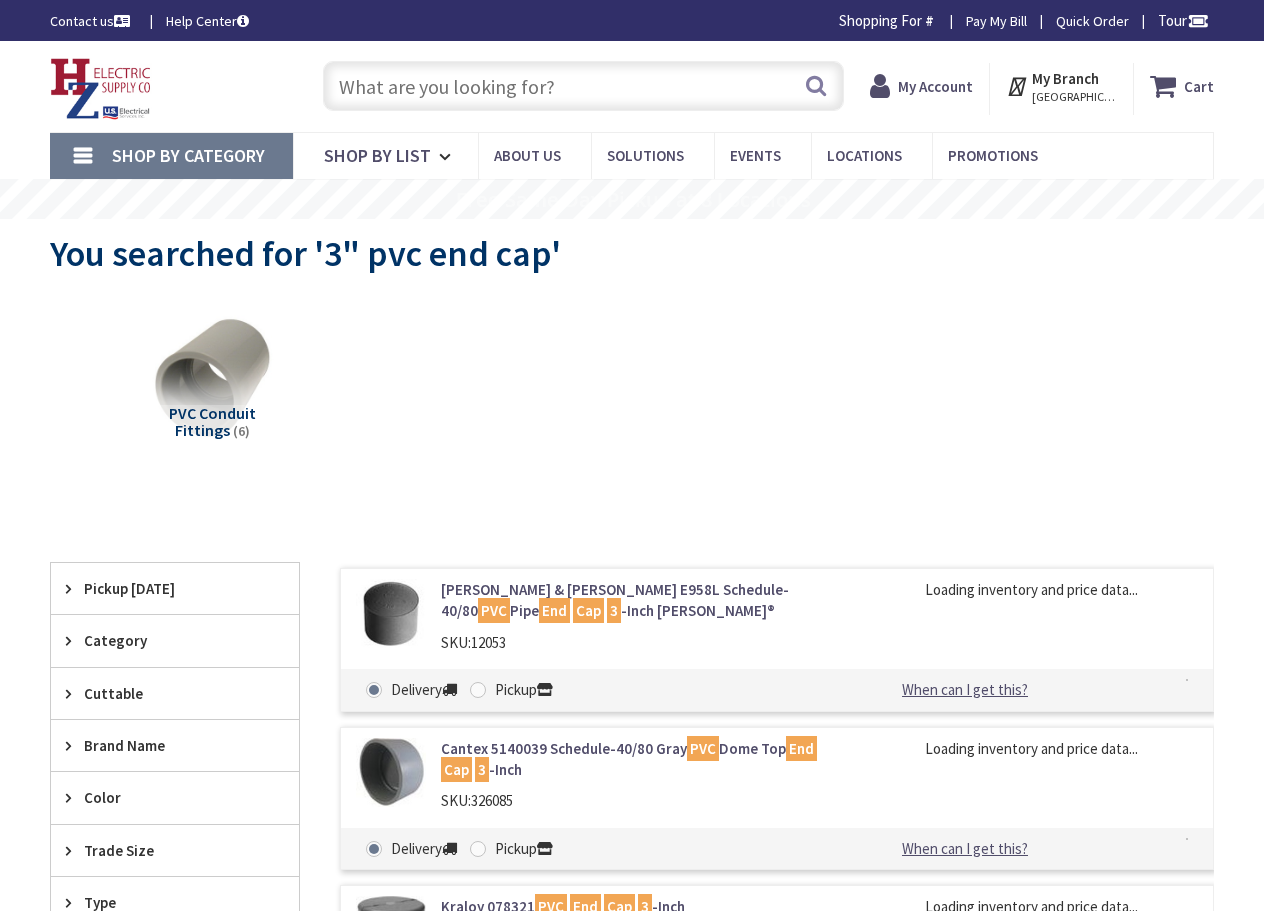 scroll, scrollTop: 204, scrollLeft: 0, axis: vertical 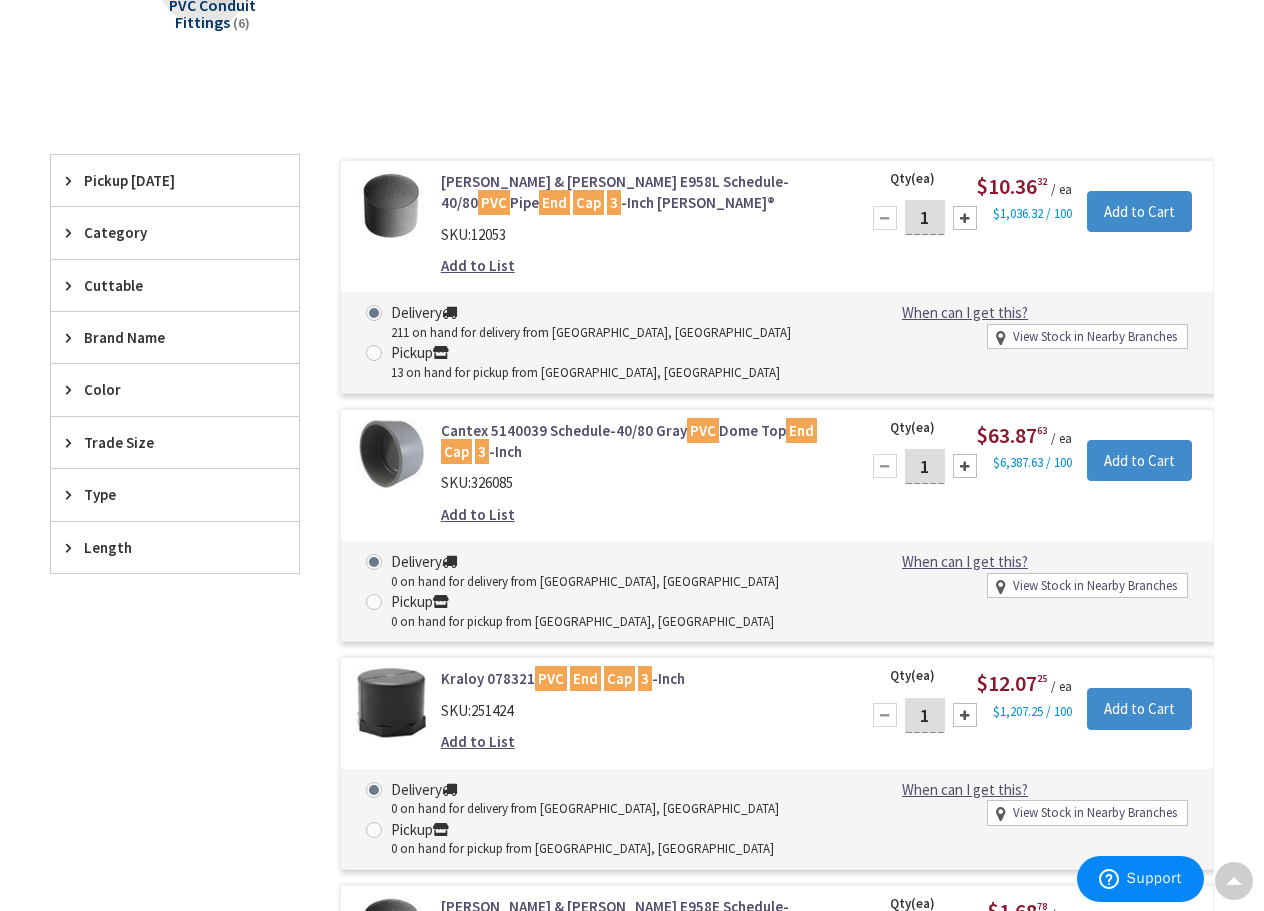 click on "Thomas & Betts E958L Schedule-40/80  PVC  Pipe  End   Cap   3 -Inch Carlon®" at bounding box center (638, 192) 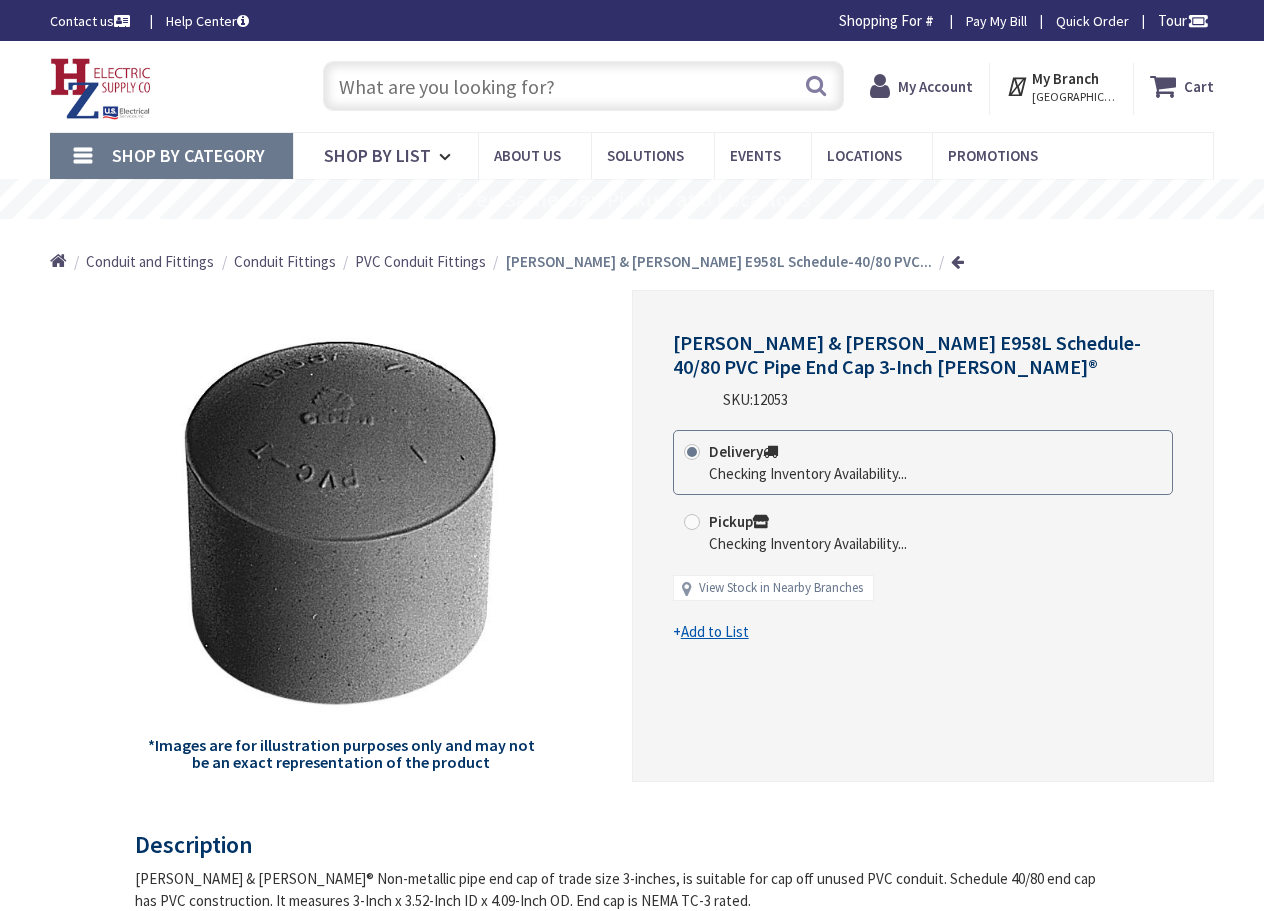 scroll, scrollTop: 0, scrollLeft: 0, axis: both 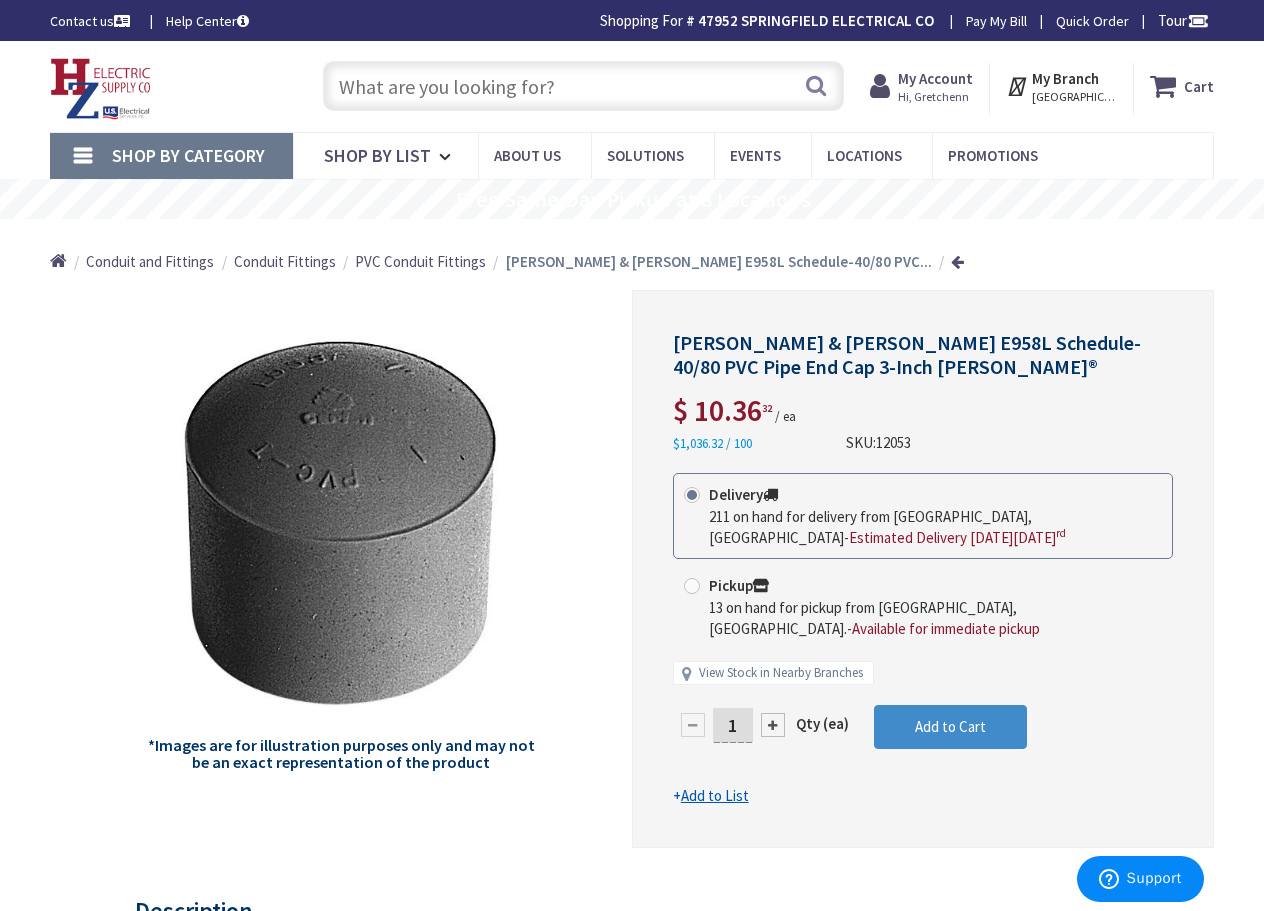 click on "PVC Conduit Fittings" at bounding box center [420, 261] 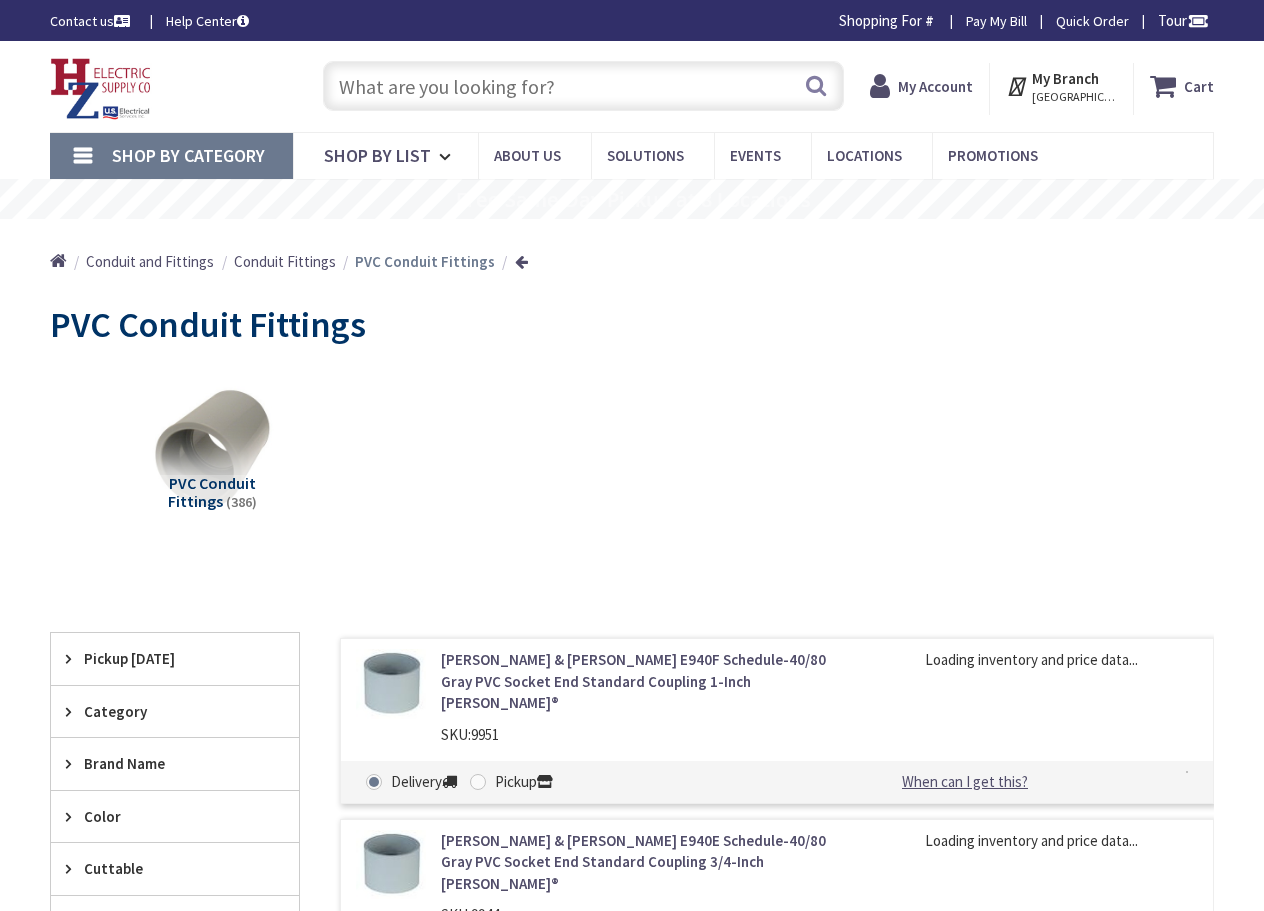 scroll, scrollTop: 0, scrollLeft: 0, axis: both 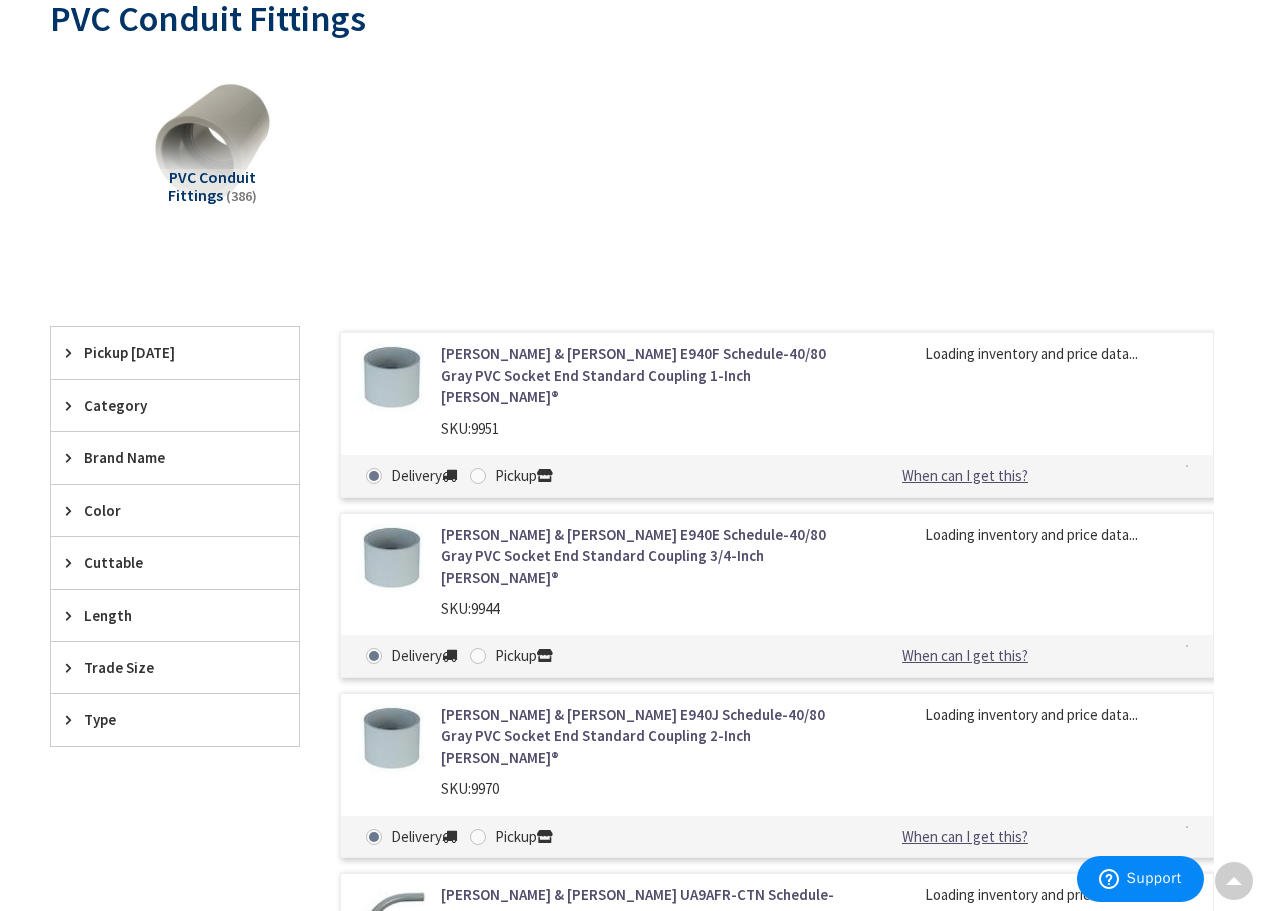 click on "[PERSON_NAME] & [PERSON_NAME] E940J Schedule-40/80 Gray PVC Socket End Standard Coupling 2-Inch [PERSON_NAME]®" at bounding box center [638, 736] 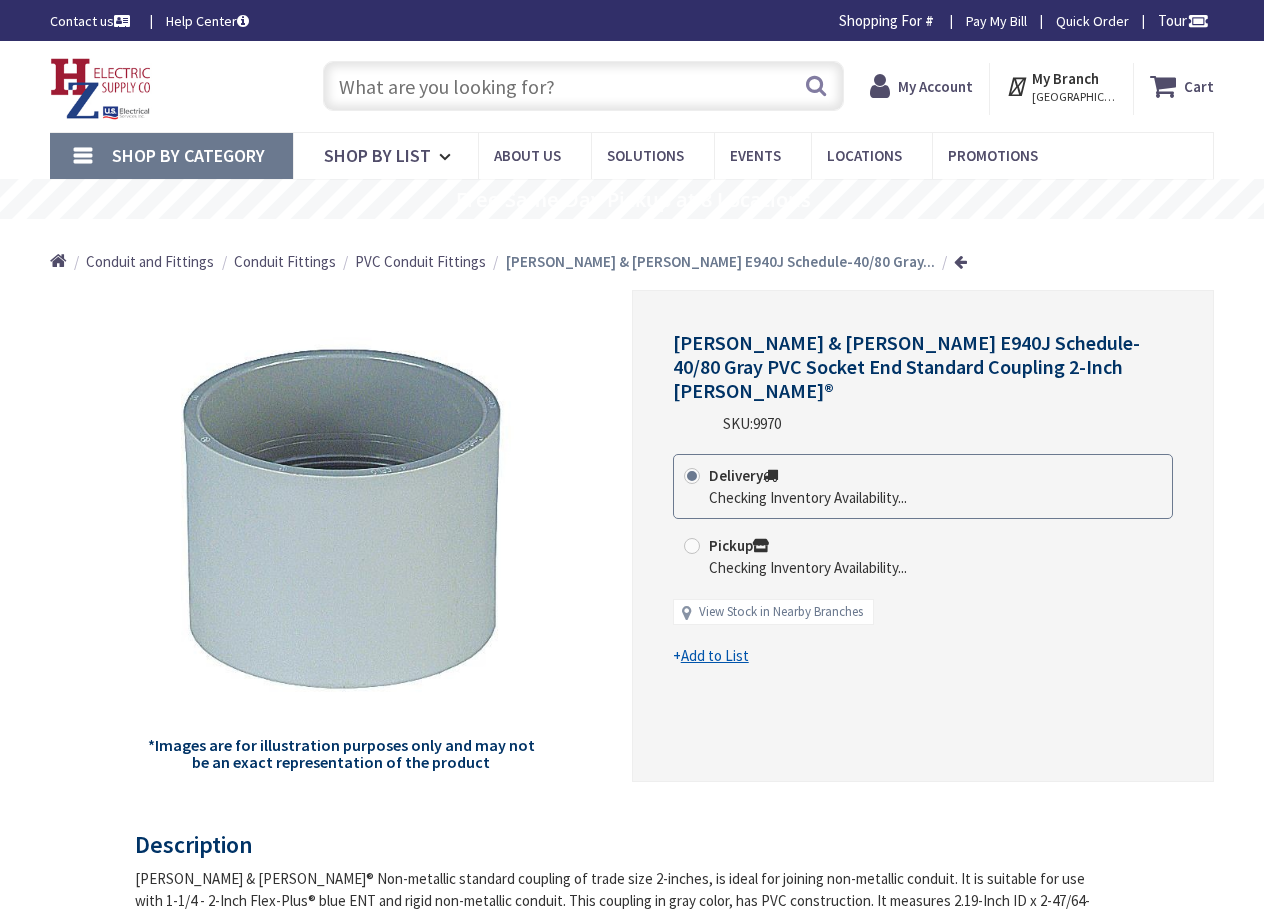 scroll, scrollTop: 0, scrollLeft: 0, axis: both 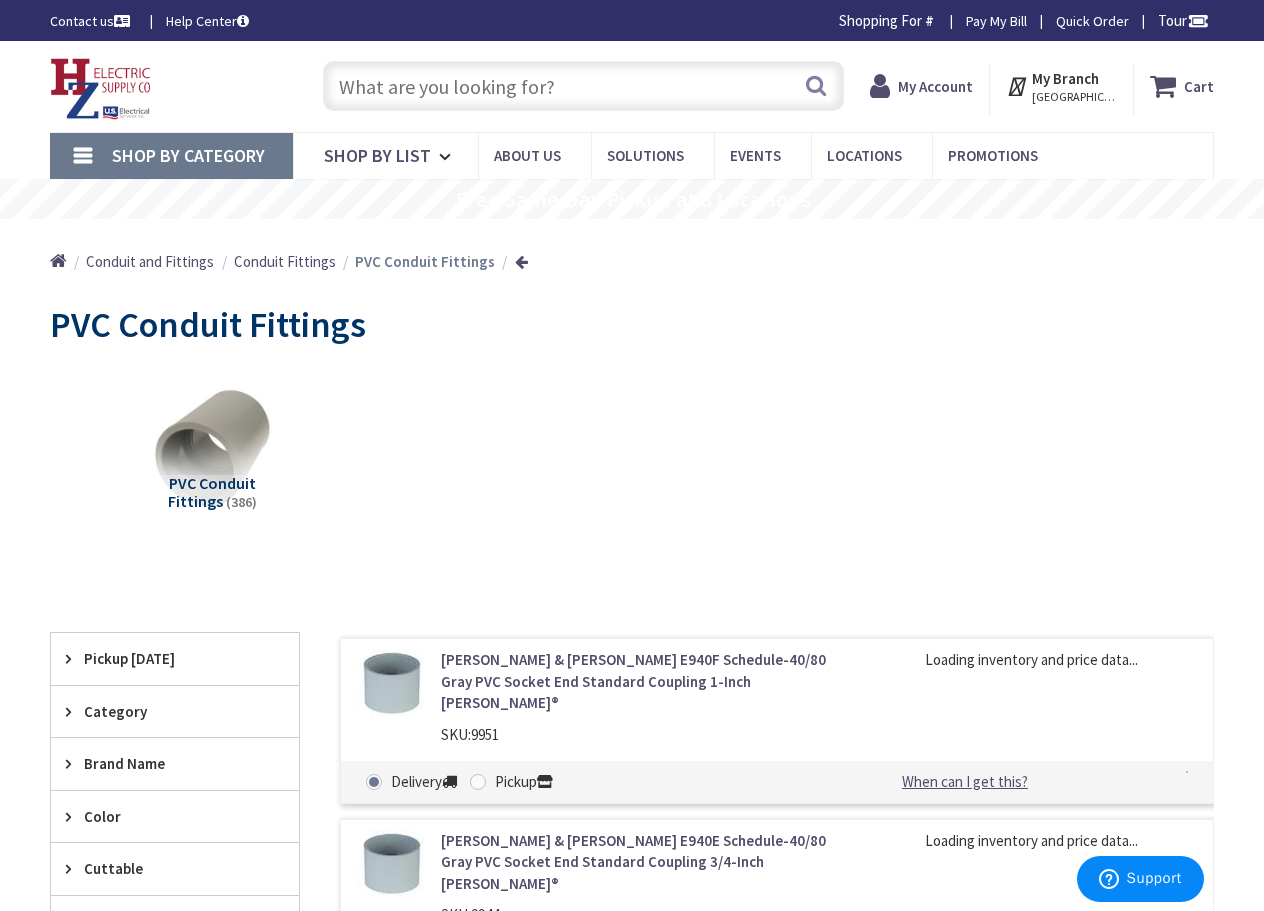 click at bounding box center (583, 86) 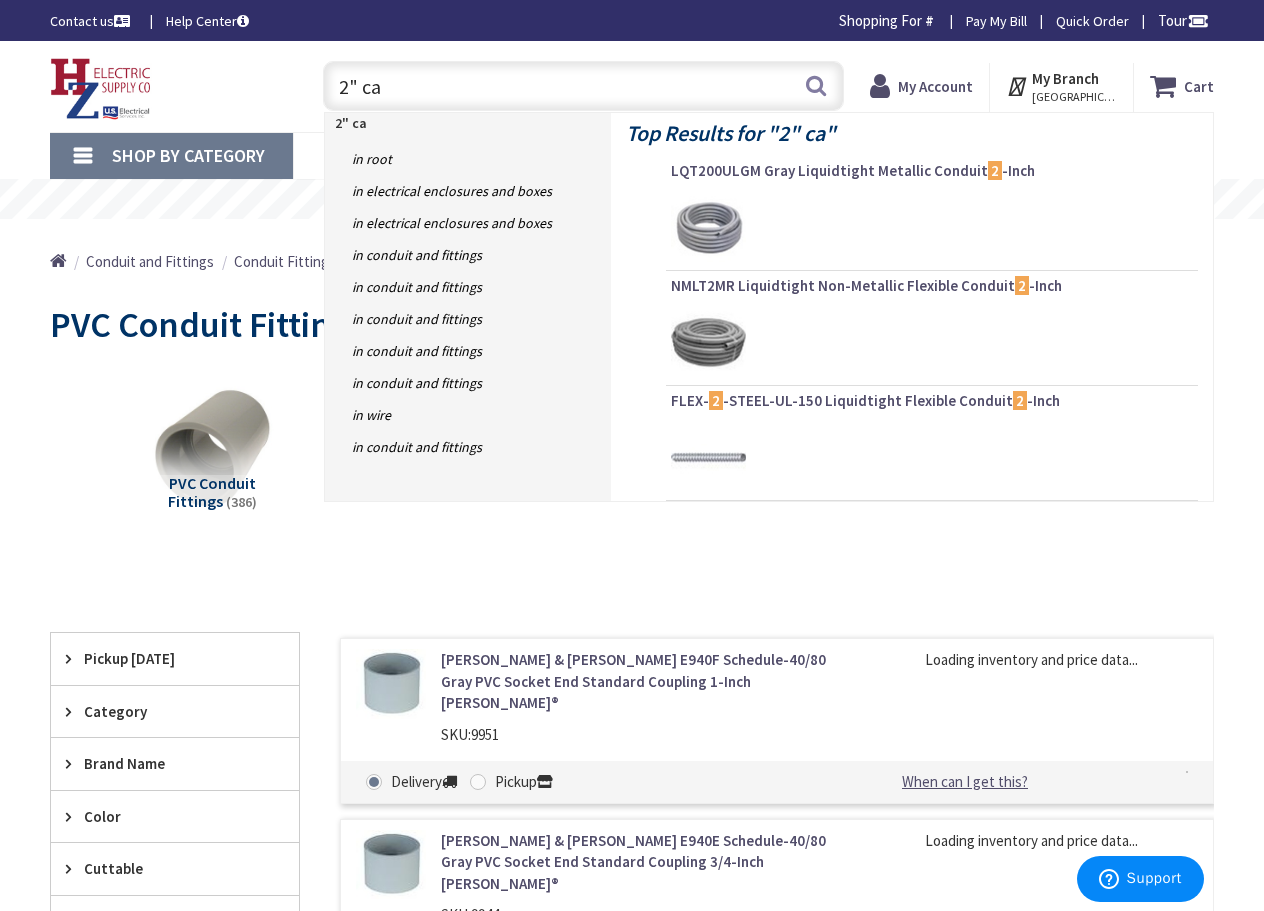 type on "2" cap" 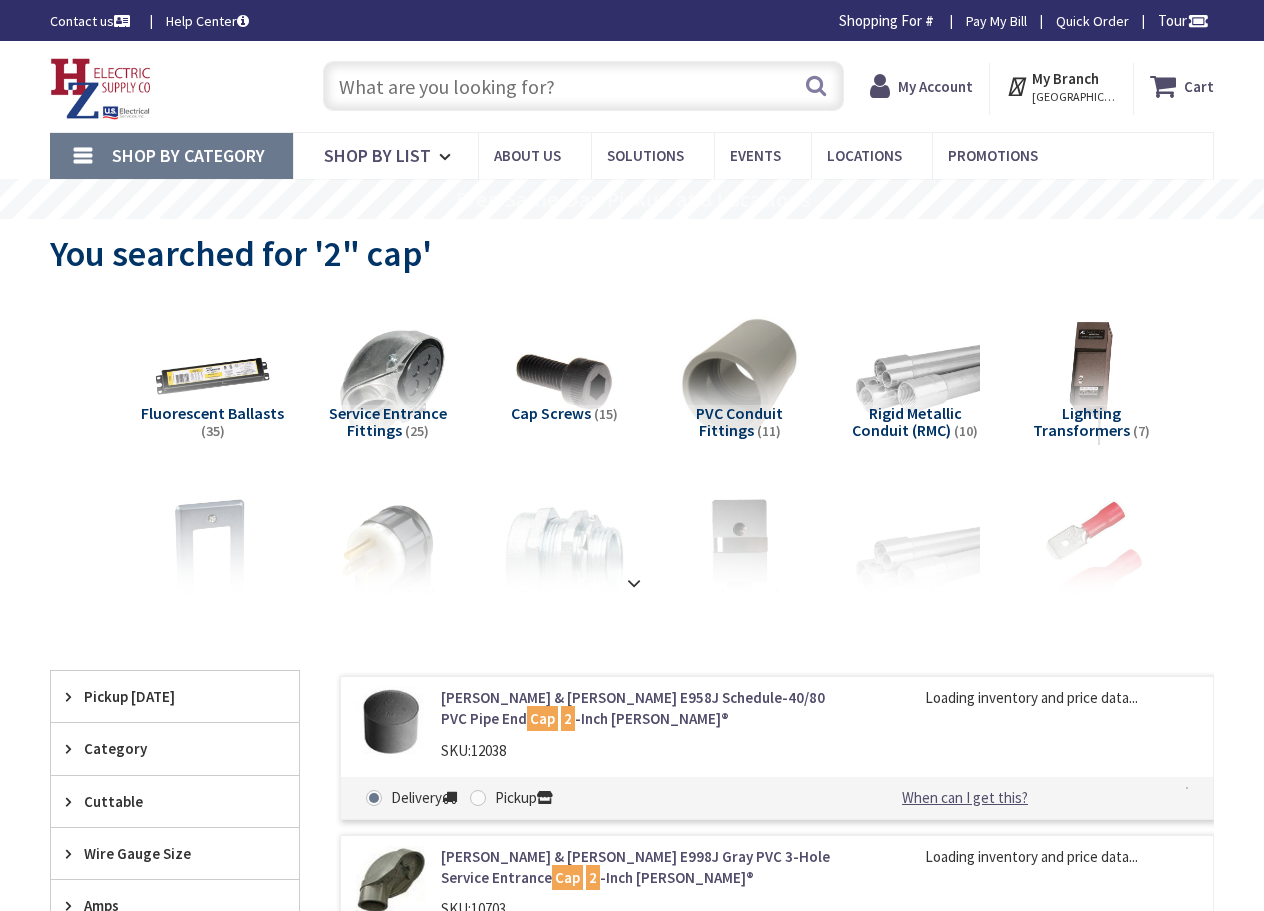 scroll, scrollTop: 0, scrollLeft: 0, axis: both 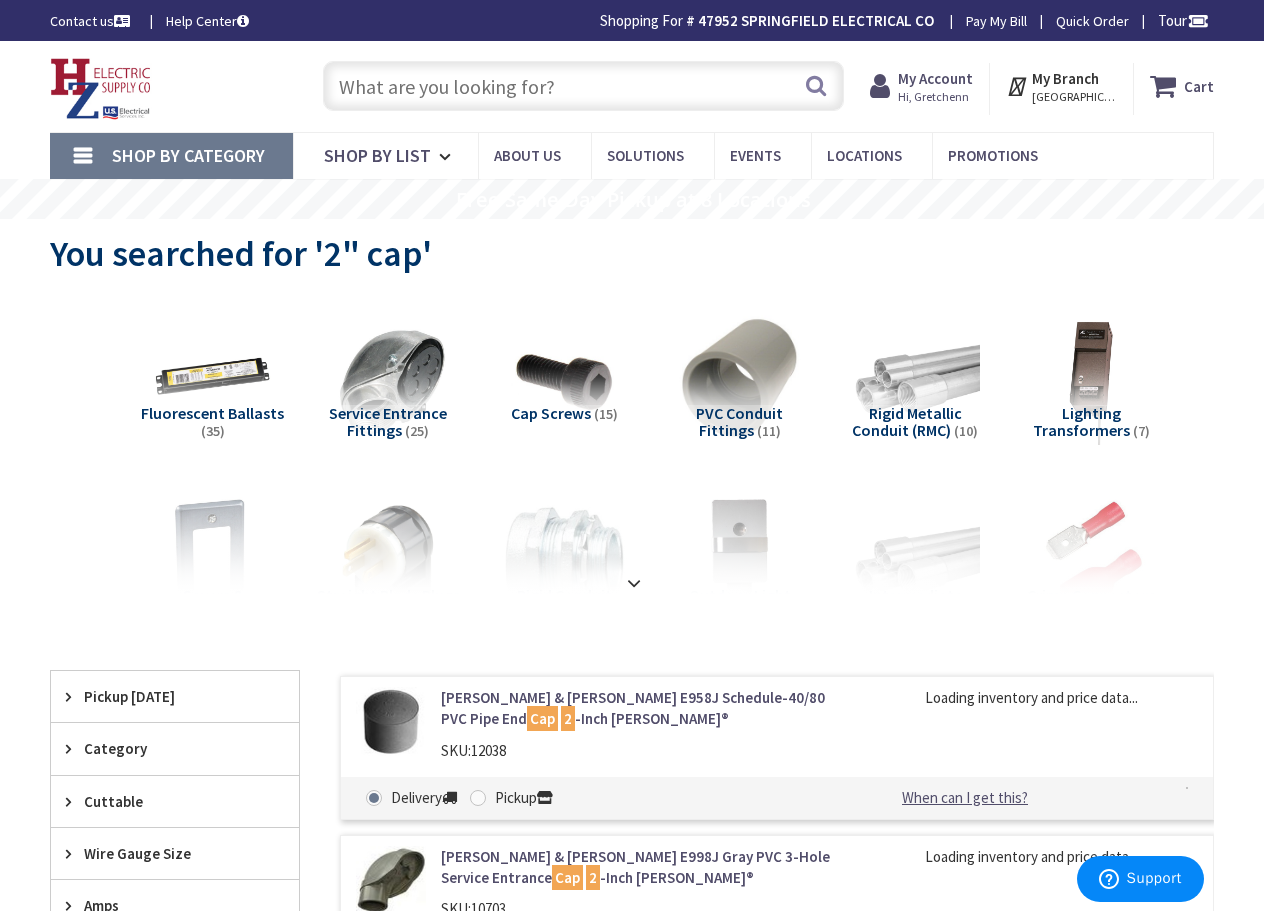 click on "Thomas & Betts E958J Schedule-40/80 PVC Pipe End  Cap   2 -Inch Carlon®" at bounding box center [638, 708] 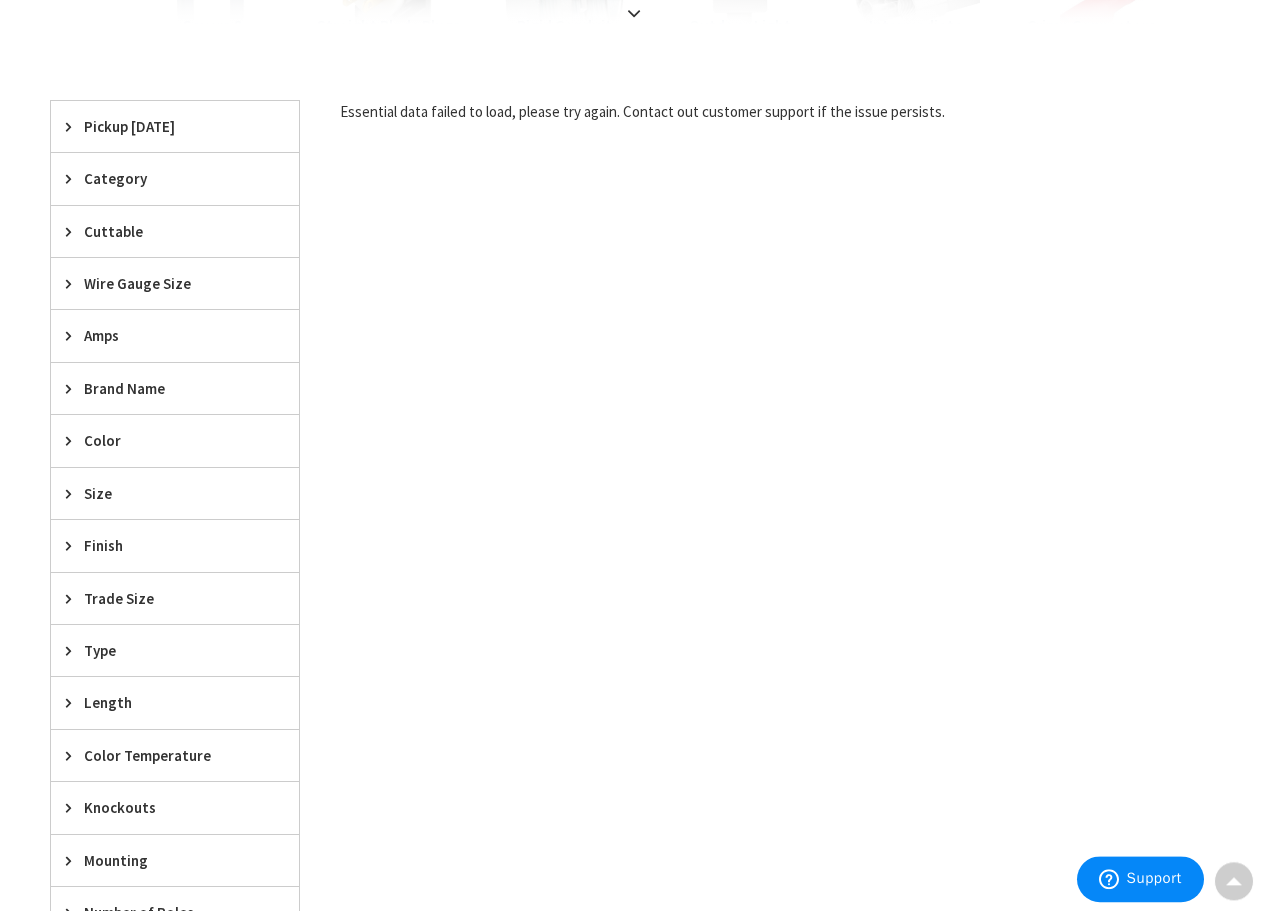 scroll, scrollTop: 714, scrollLeft: 0, axis: vertical 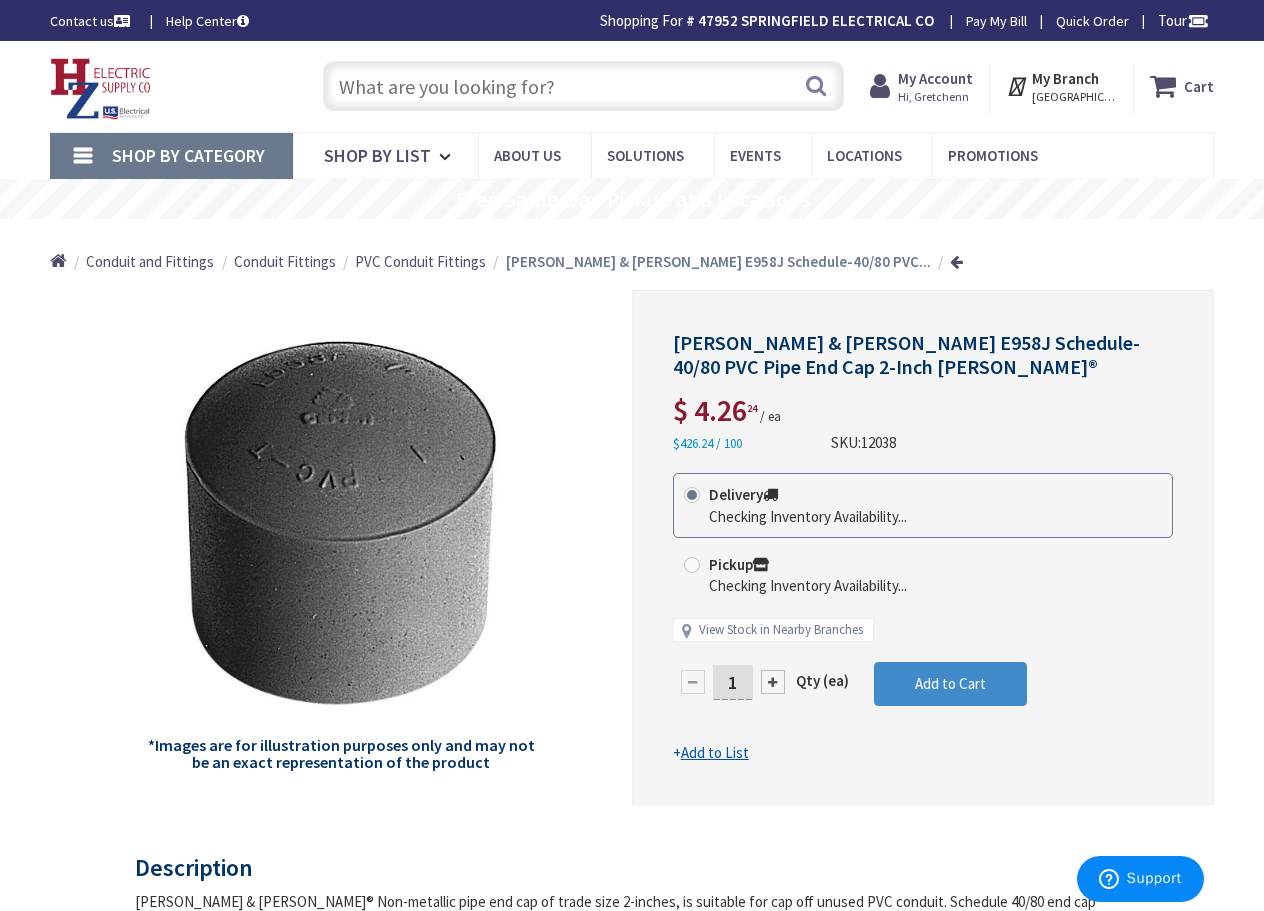 click at bounding box center (773, 682) 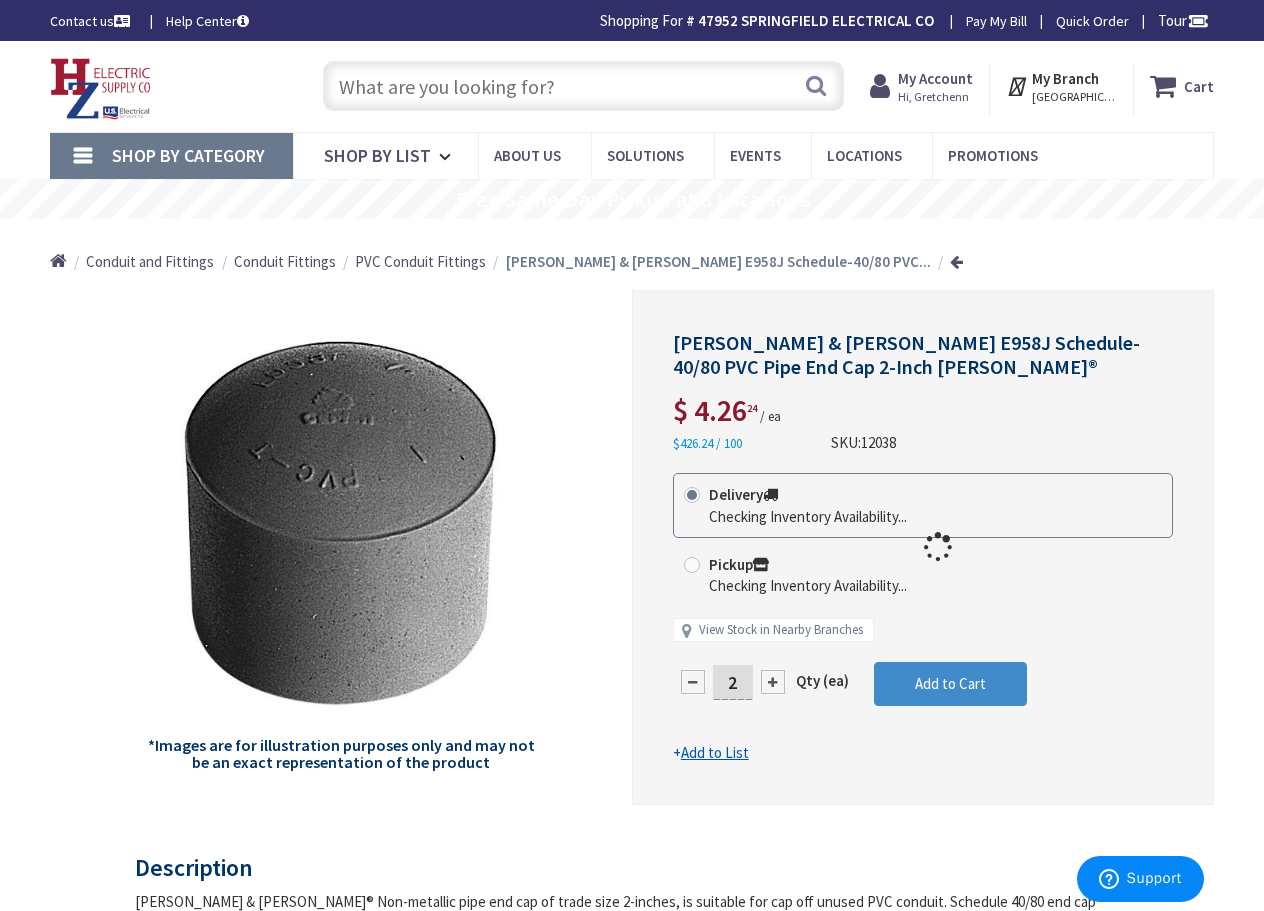 click at bounding box center (923, 547) 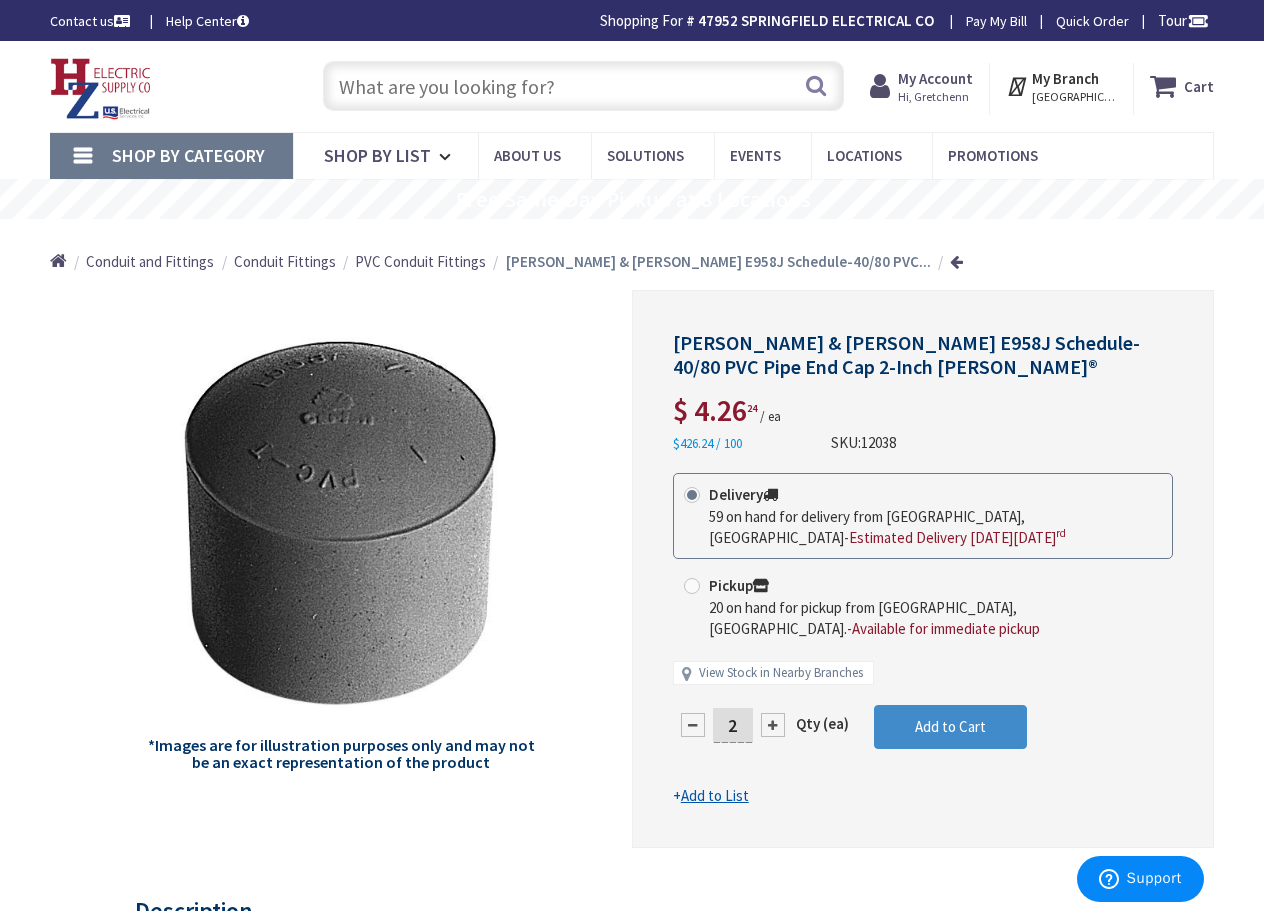 click at bounding box center (773, 725) 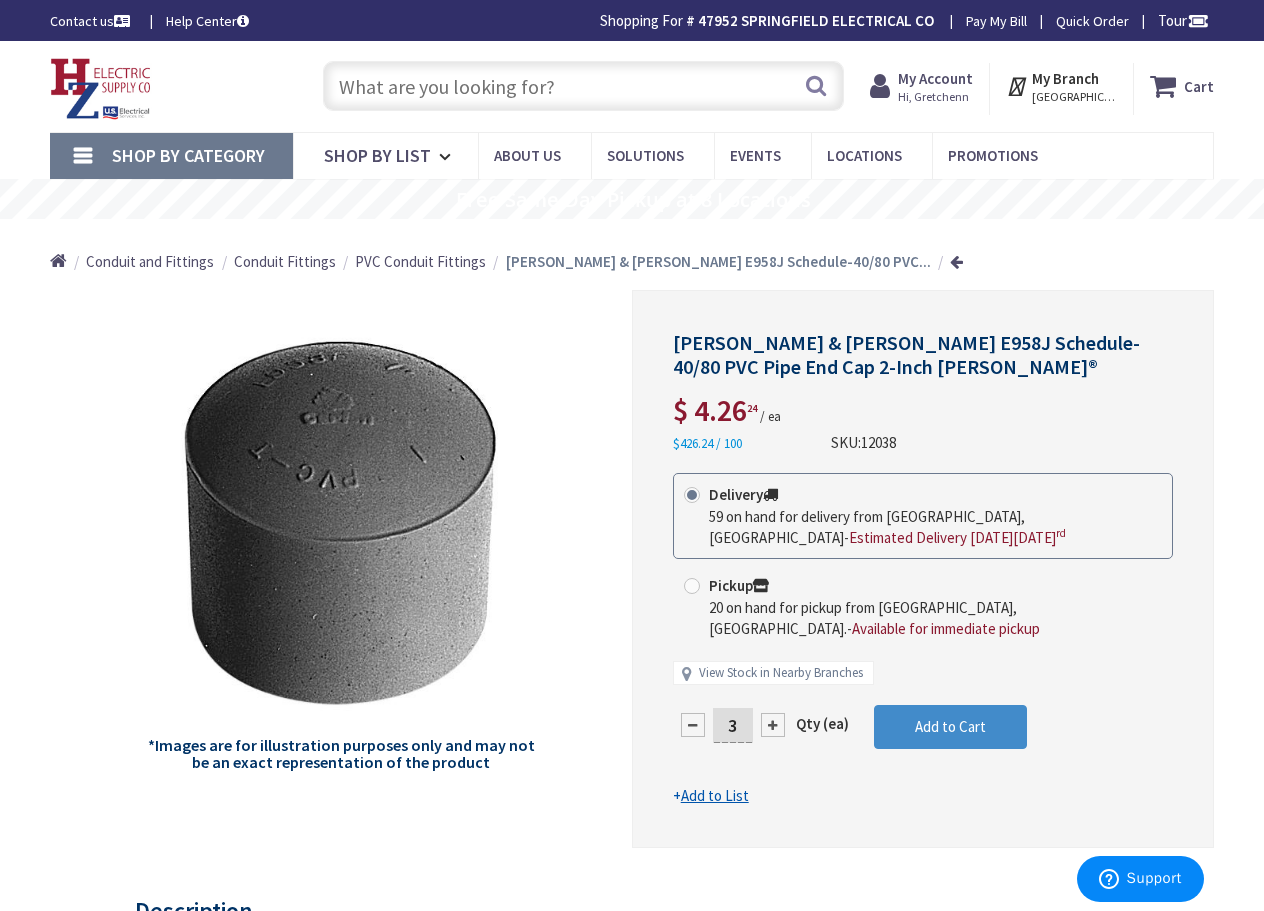 drag, startPoint x: 742, startPoint y: 725, endPoint x: 720, endPoint y: 726, distance: 22.022715 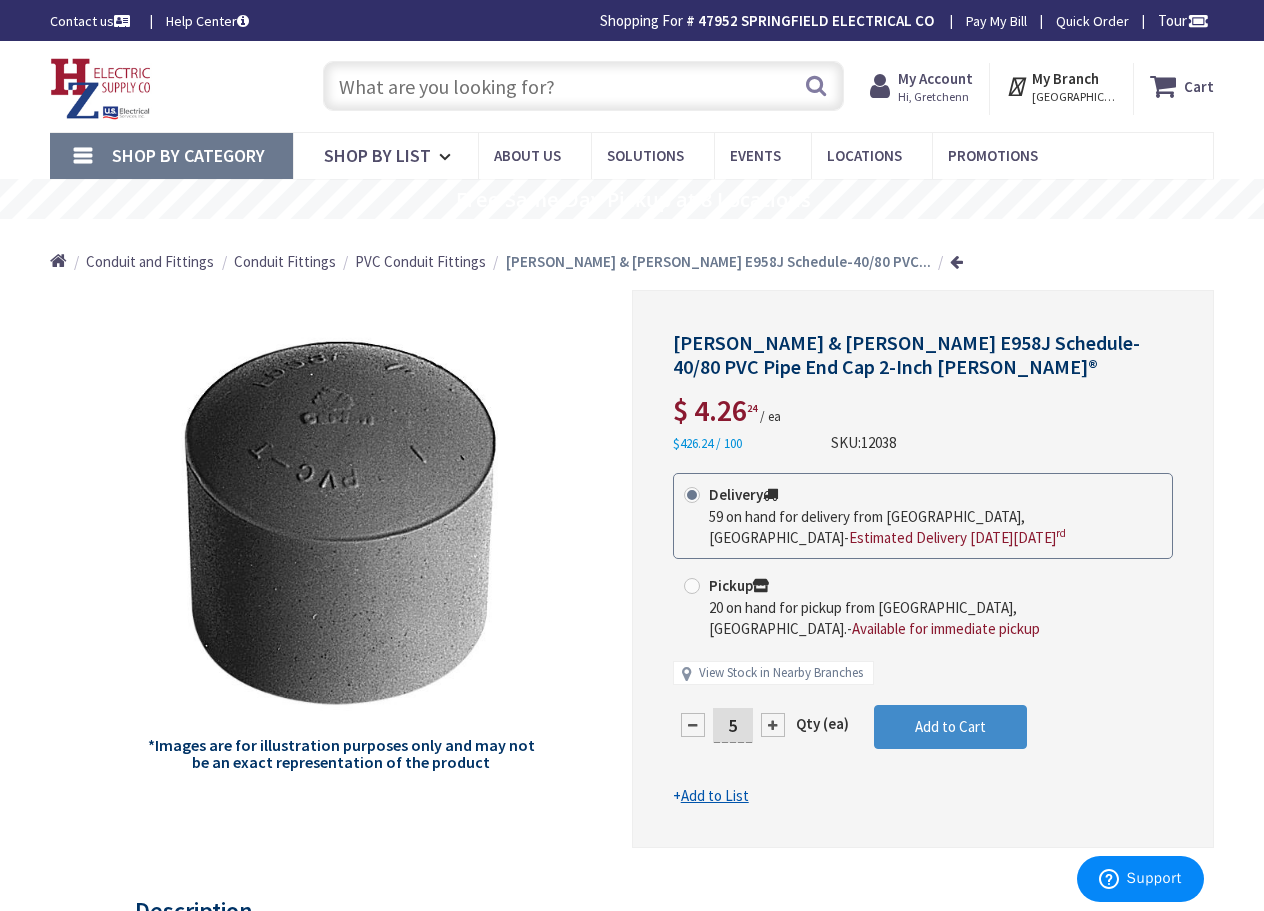 type on "5" 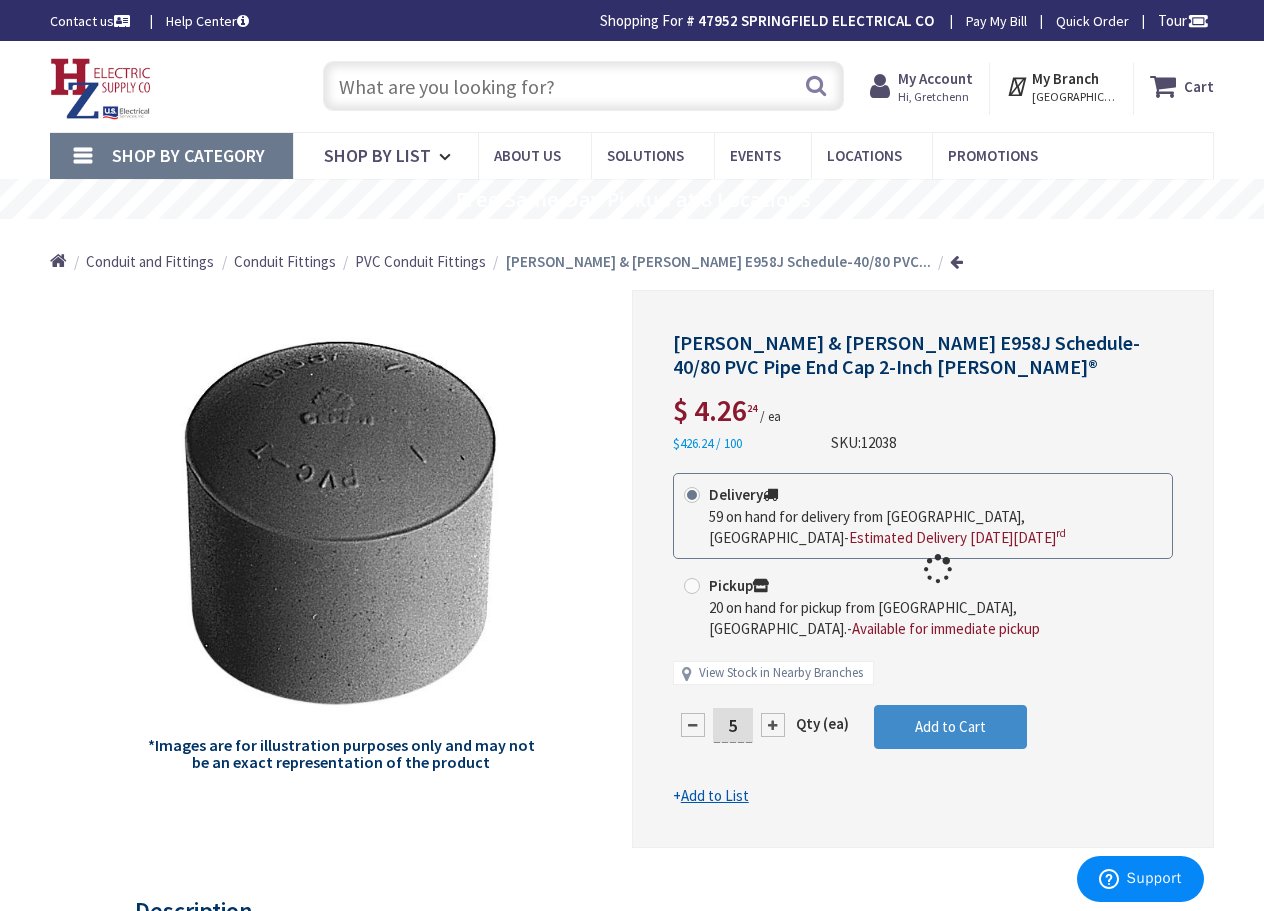 click on "This product is Discontinued
Delivery
59 on hand for delivery from Middletown, CT
-  Estimated Delivery on Thursday, July 3 rd
Pickup
20 on hand for pickup from Springfield, MA.
-  Available for immediate pickup
View Stock in Nearby Branches
5 Qty (ea) Add to Cart" at bounding box center [923, 640] 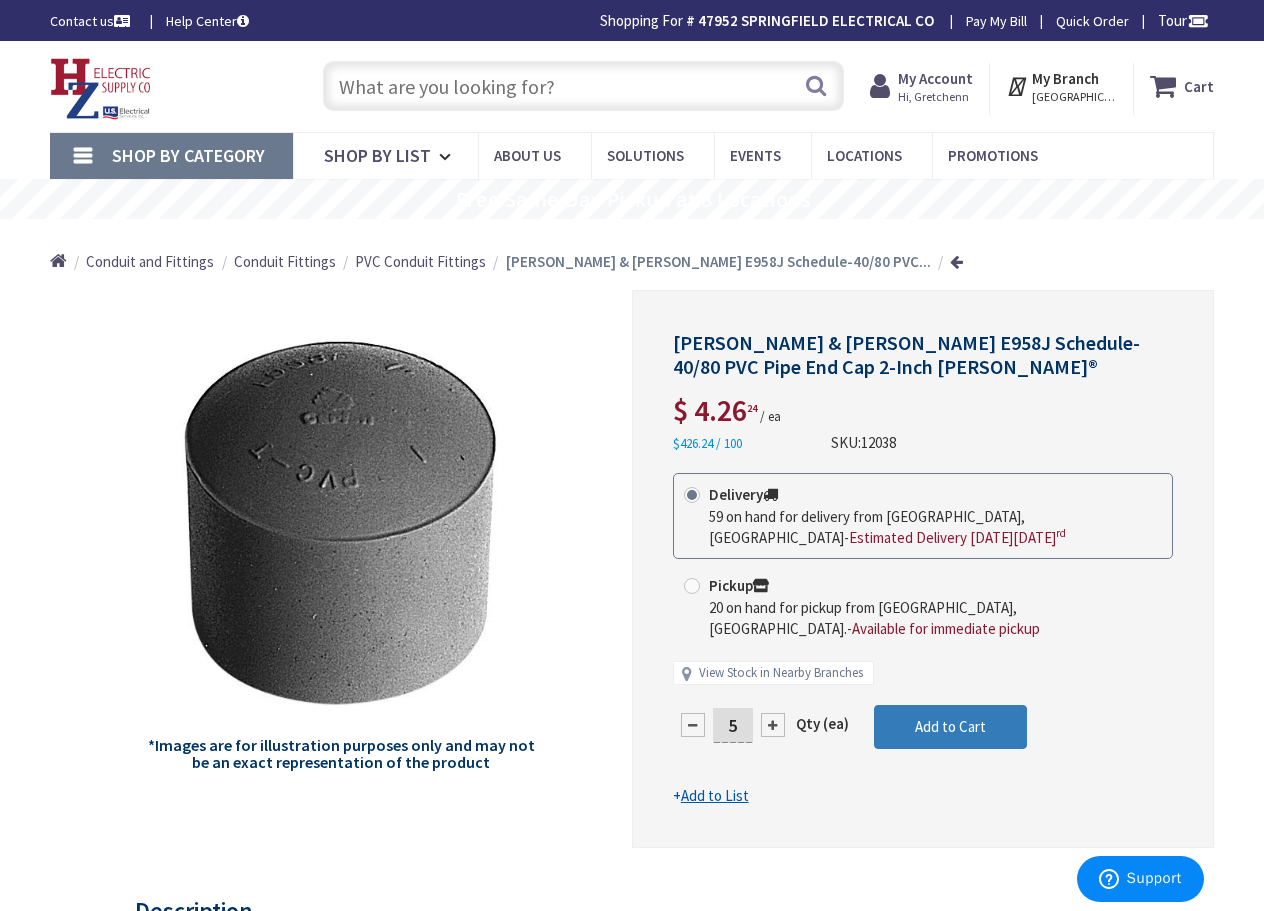 click on "Add to Cart" at bounding box center (950, 727) 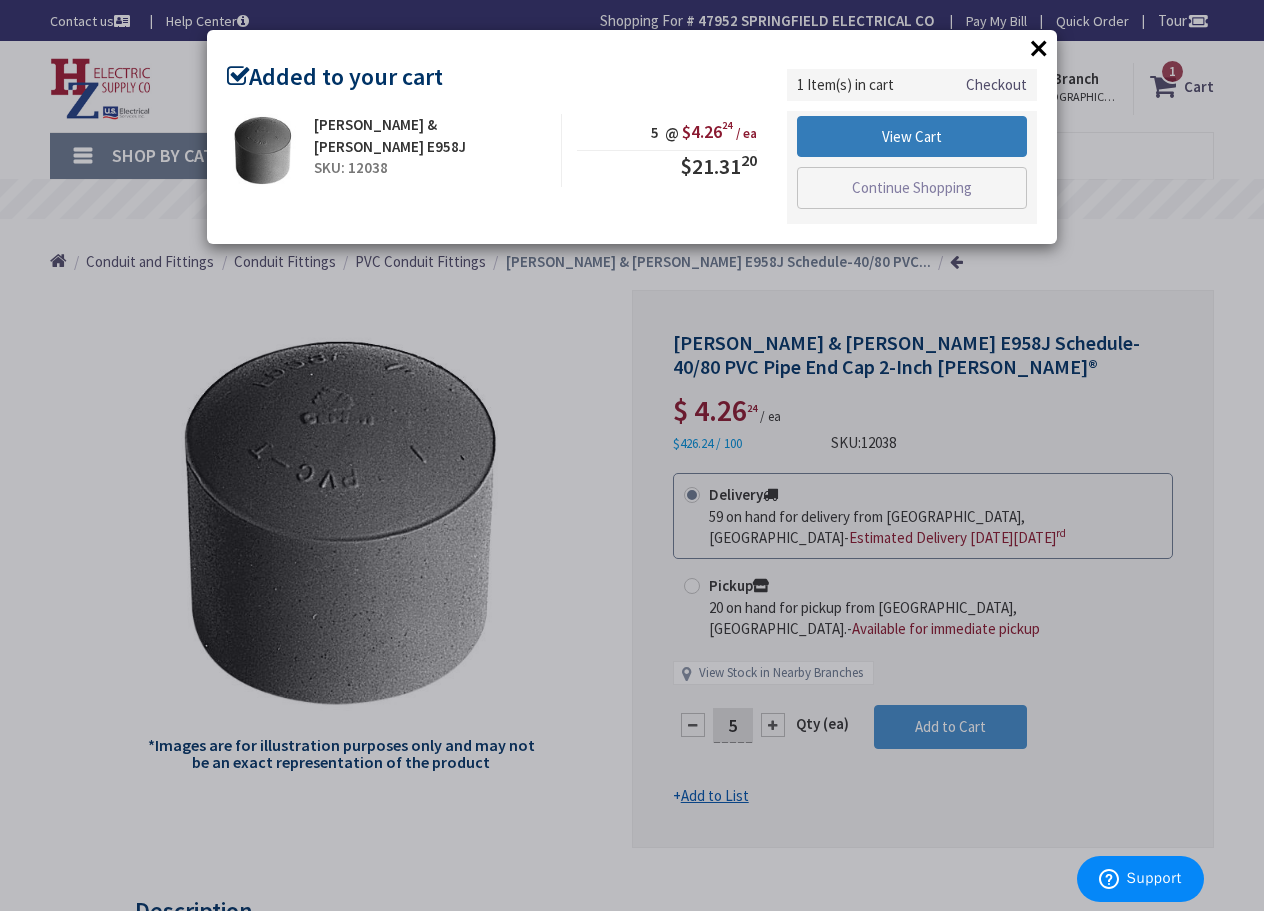 click on "View Cart" at bounding box center [912, 137] 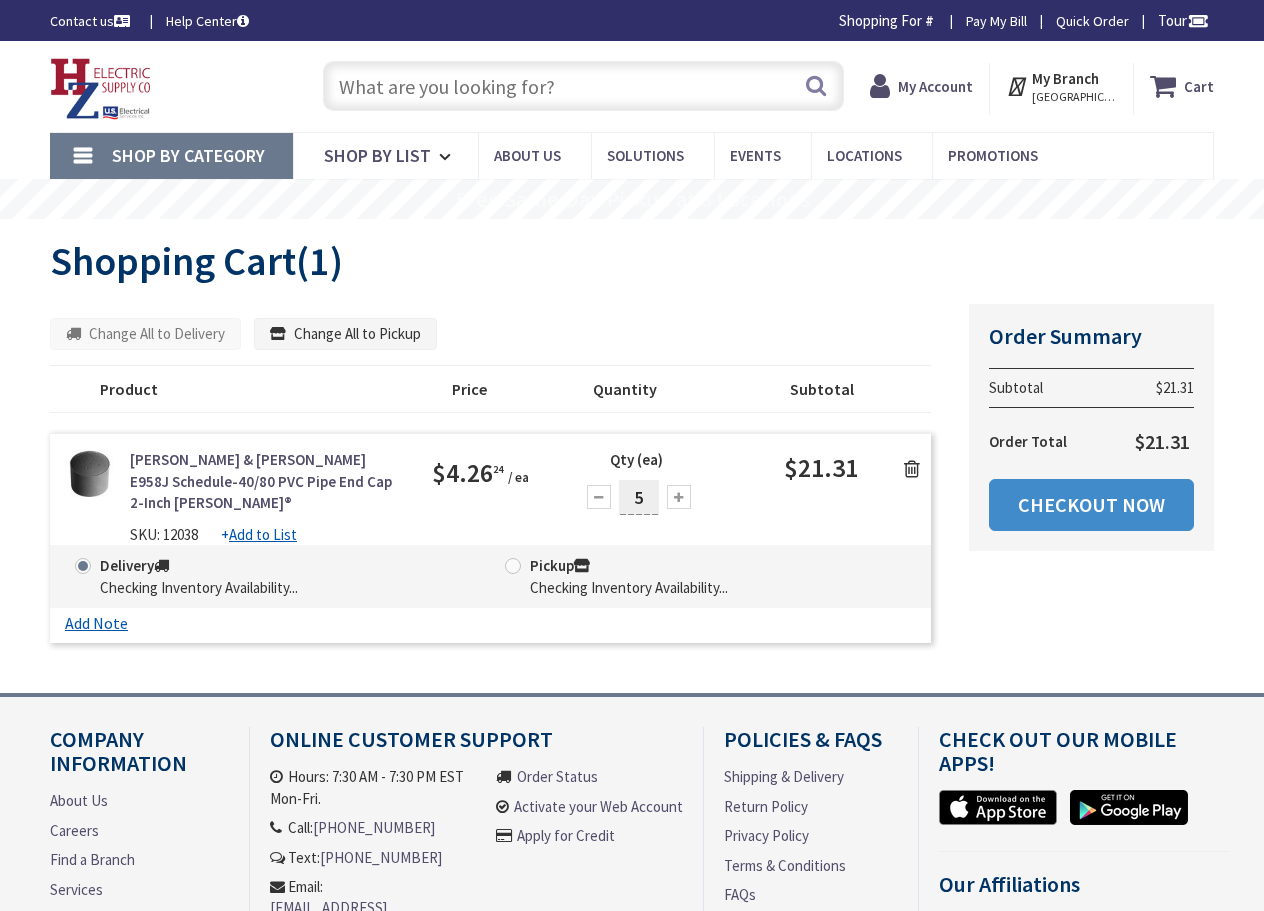 scroll, scrollTop: 0, scrollLeft: 0, axis: both 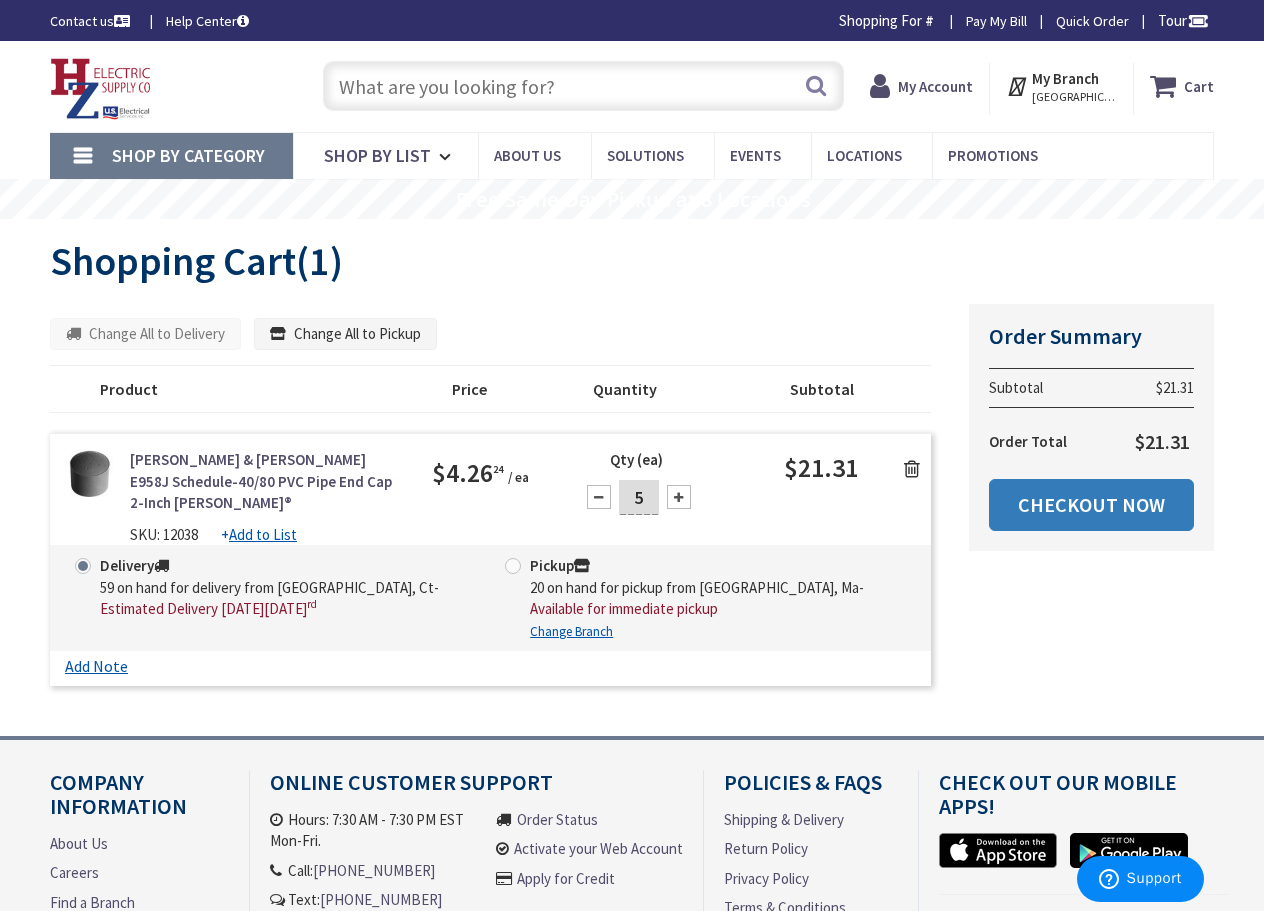 click on "Checkout Now" at bounding box center (1091, 505) 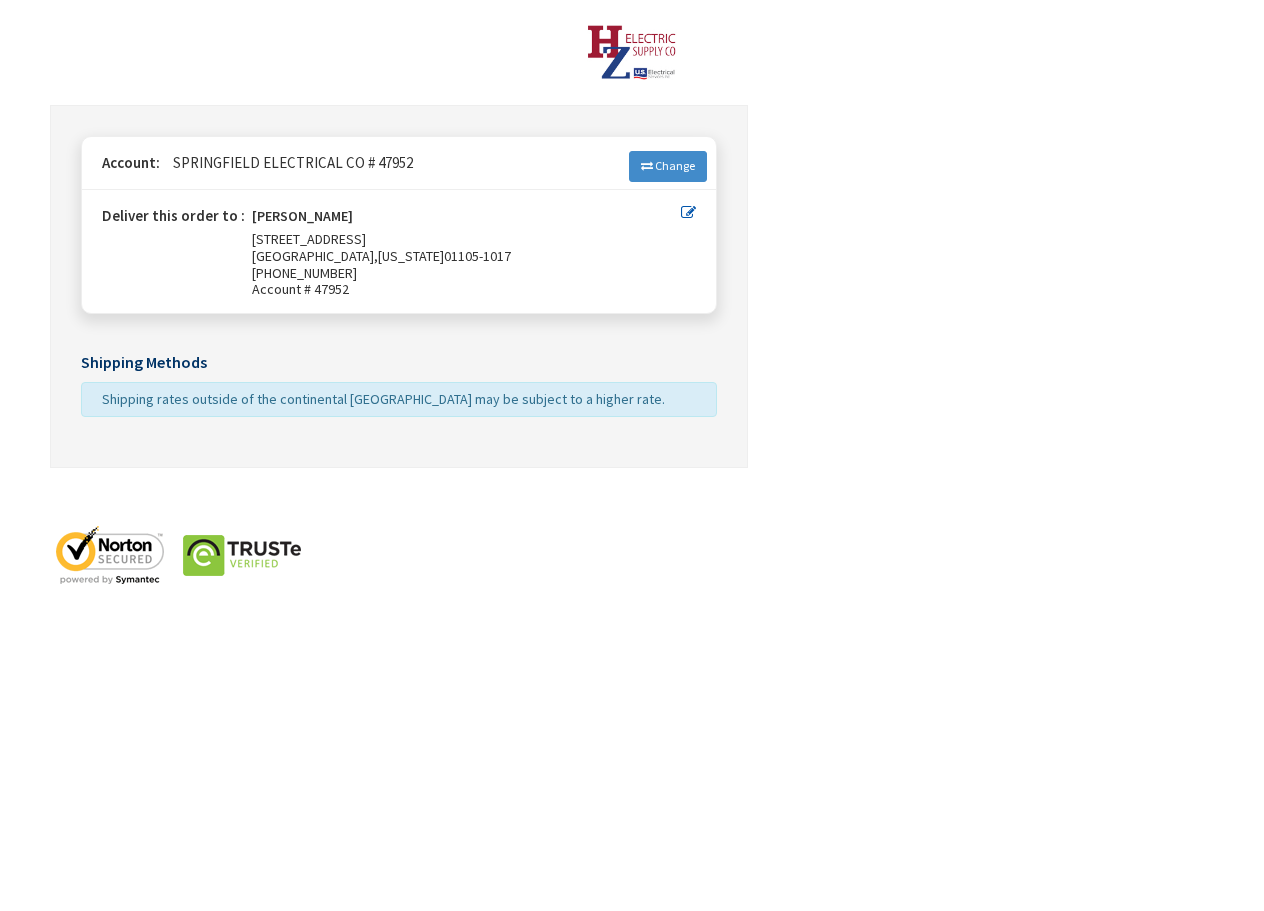 scroll, scrollTop: 0, scrollLeft: 0, axis: both 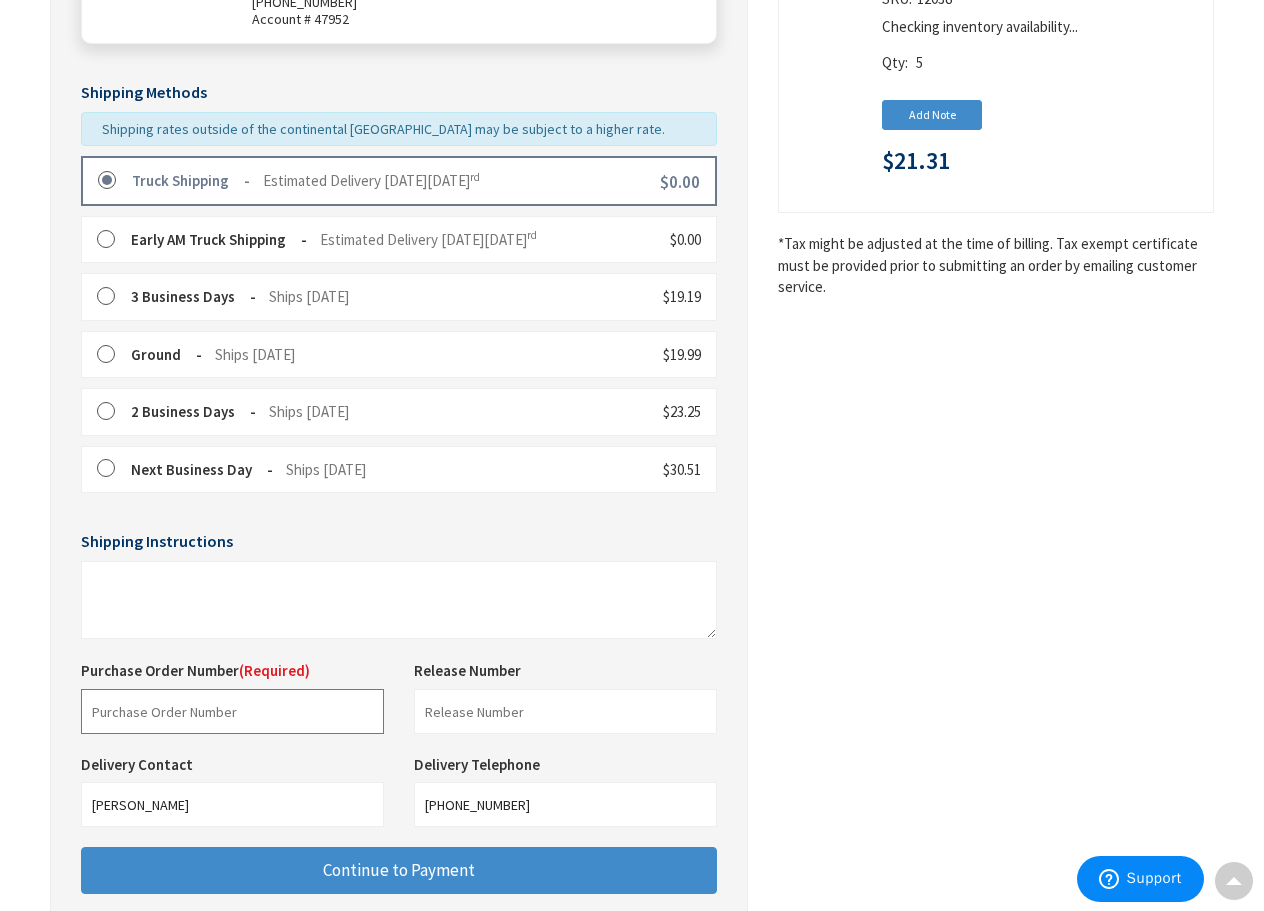 click at bounding box center (232, 711) 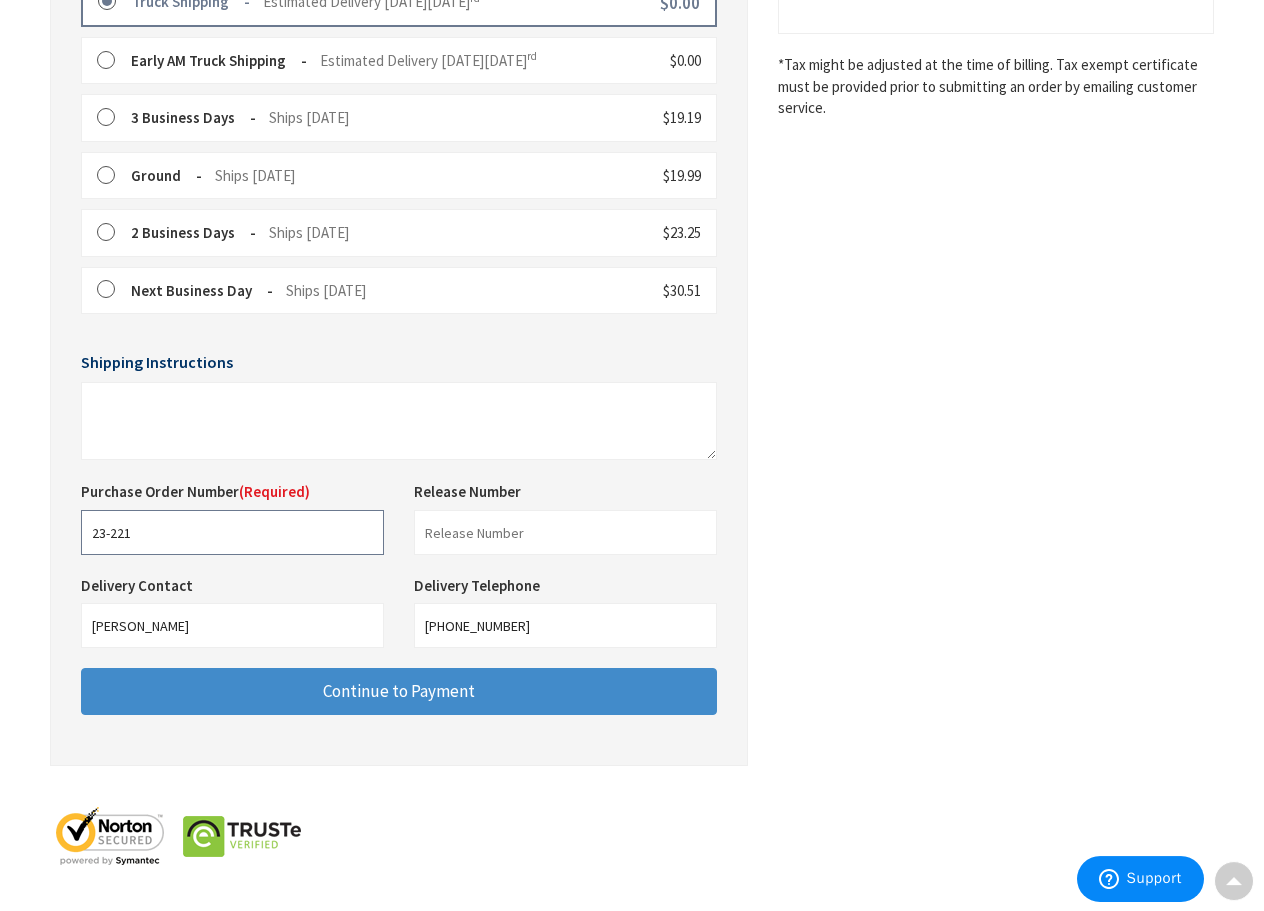 scroll, scrollTop: 588, scrollLeft: 0, axis: vertical 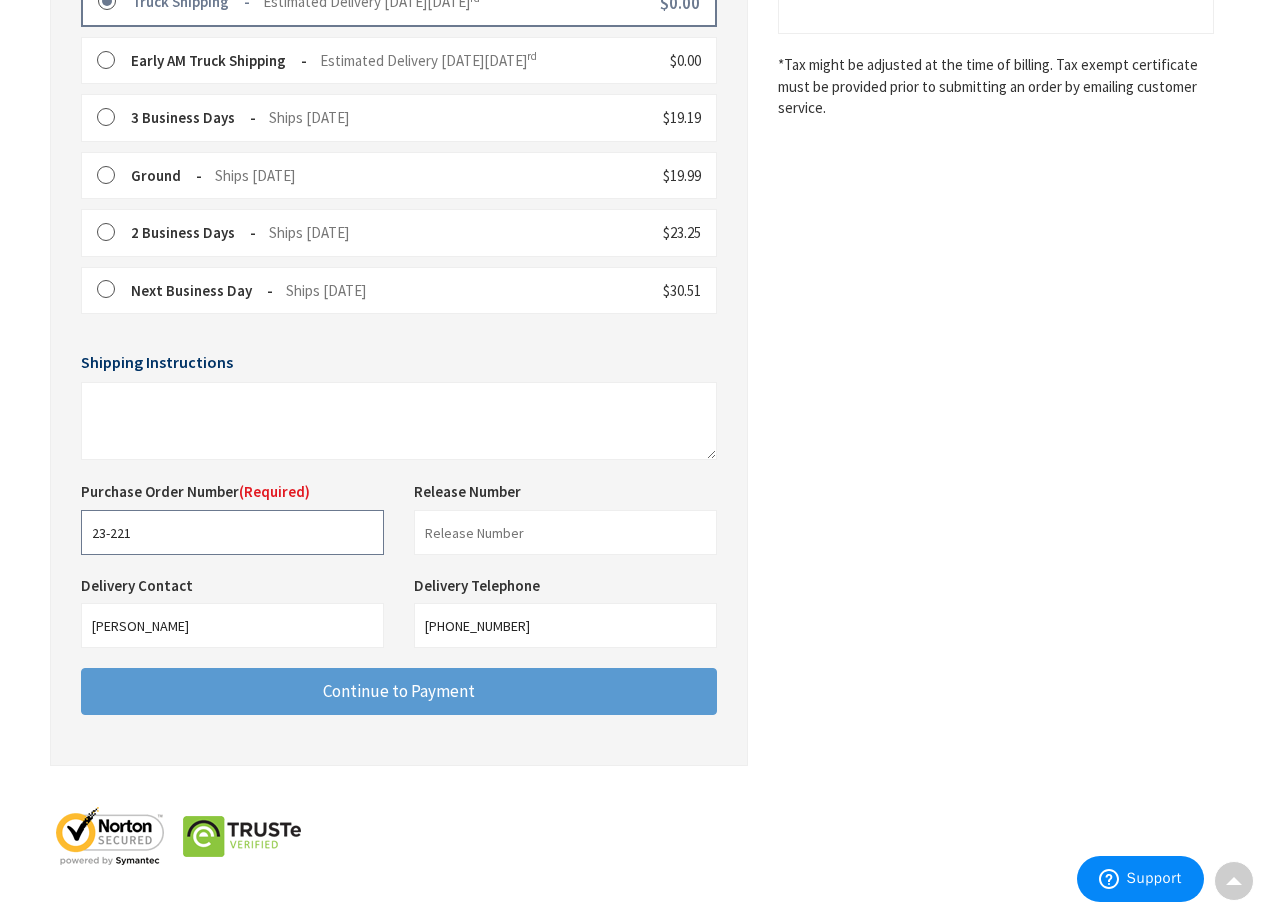 type on "23-221" 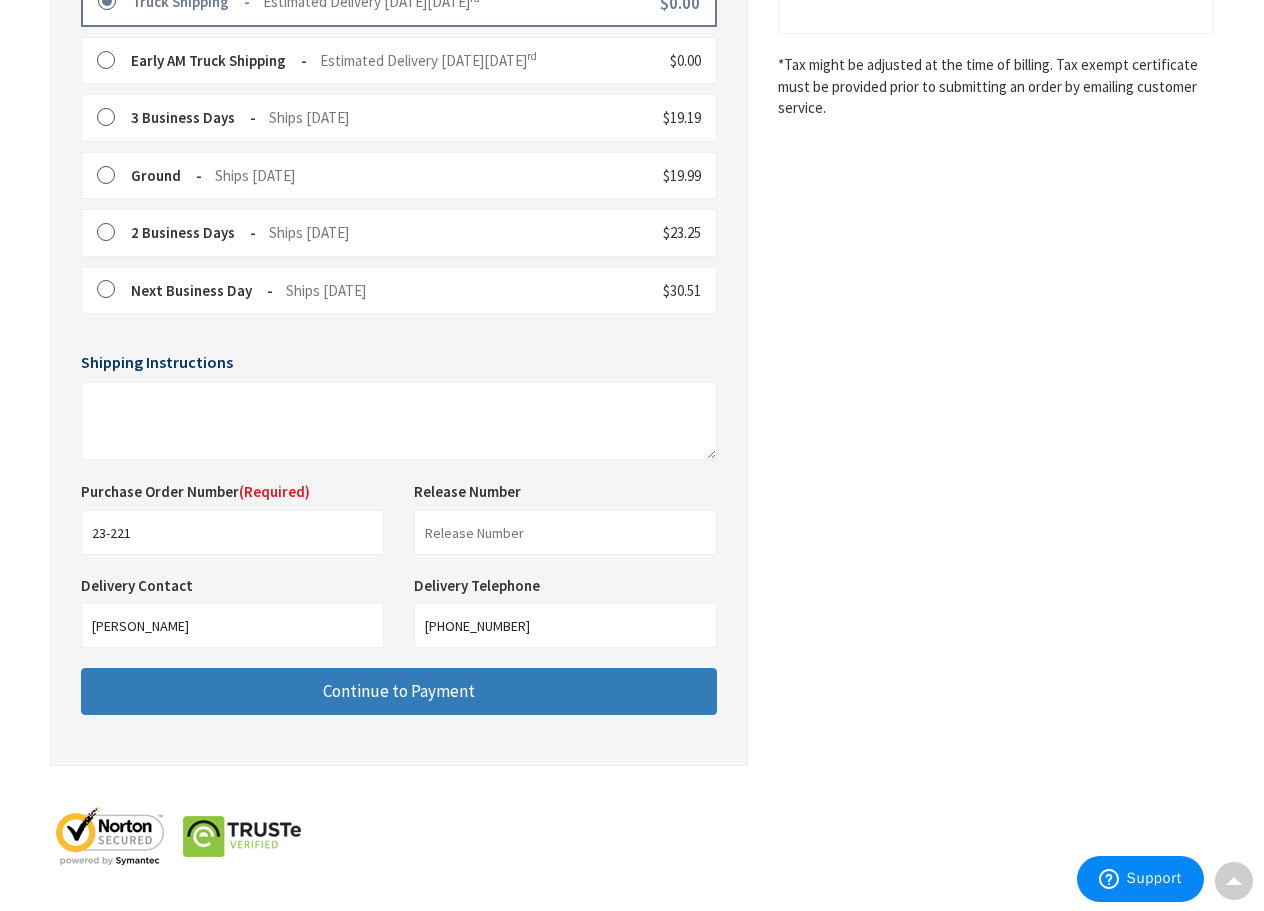 click on "Continue to Payment" at bounding box center (399, 691) 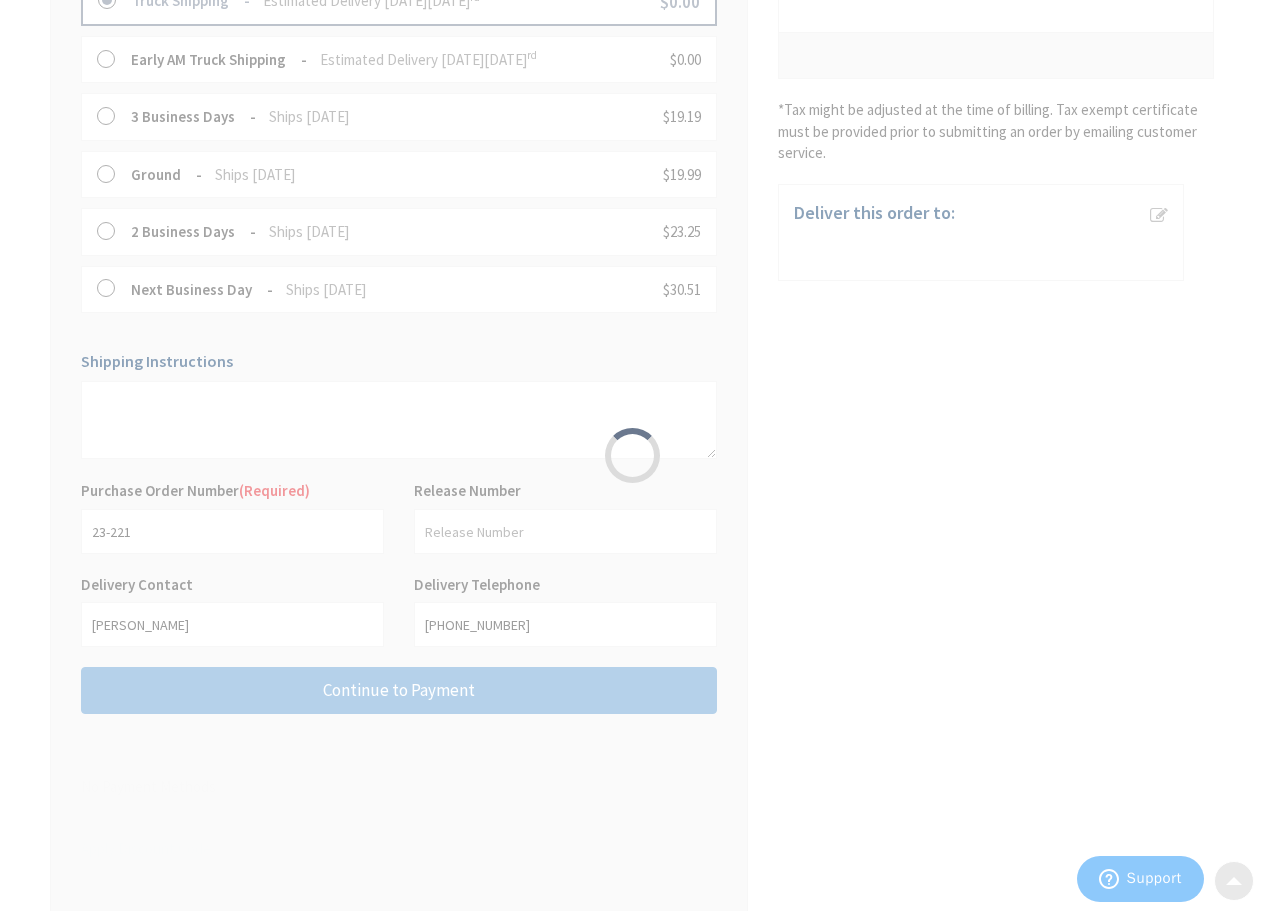 scroll, scrollTop: 0, scrollLeft: 0, axis: both 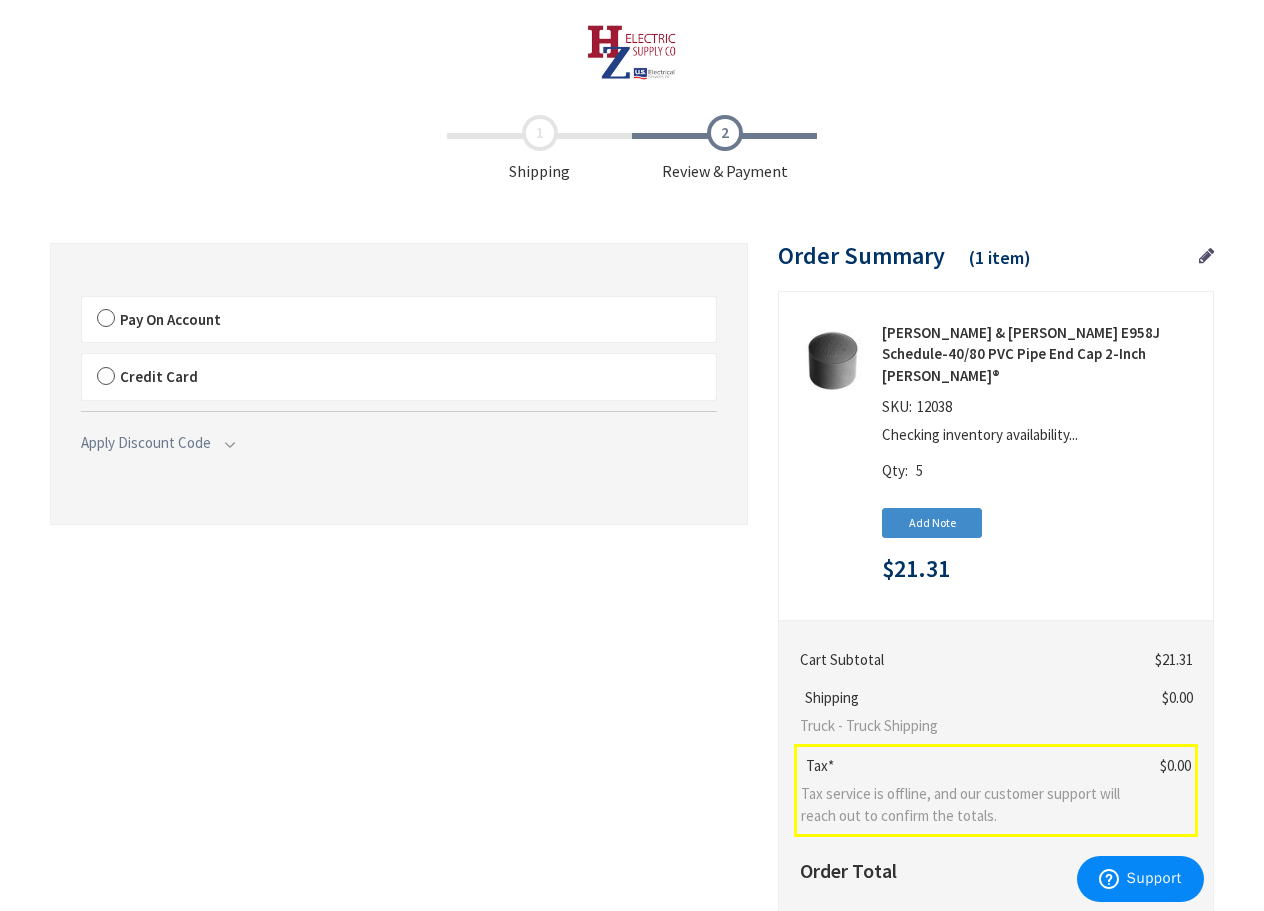 click on "Pay On Account" at bounding box center [399, 320] 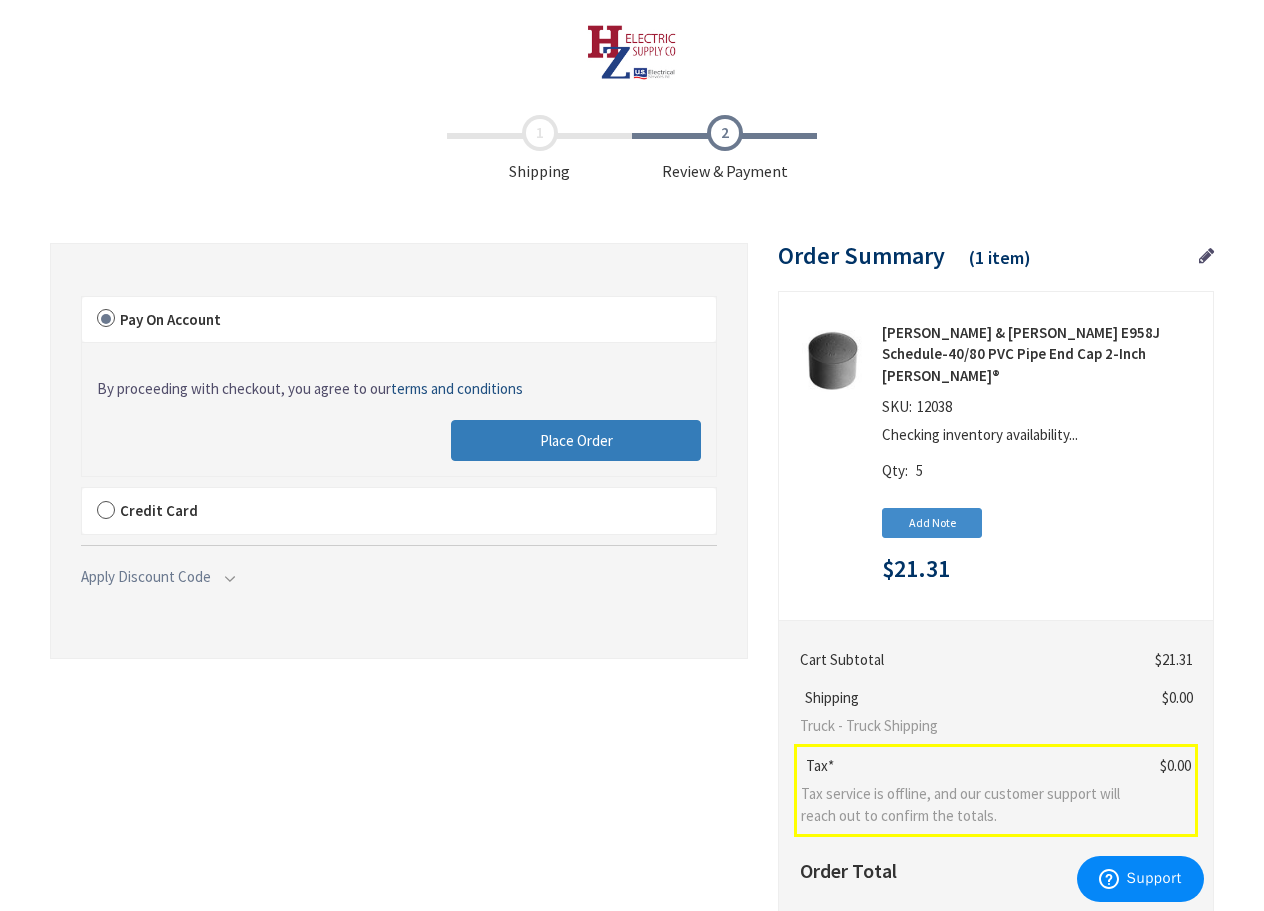 click on "Place Order" at bounding box center [576, 441] 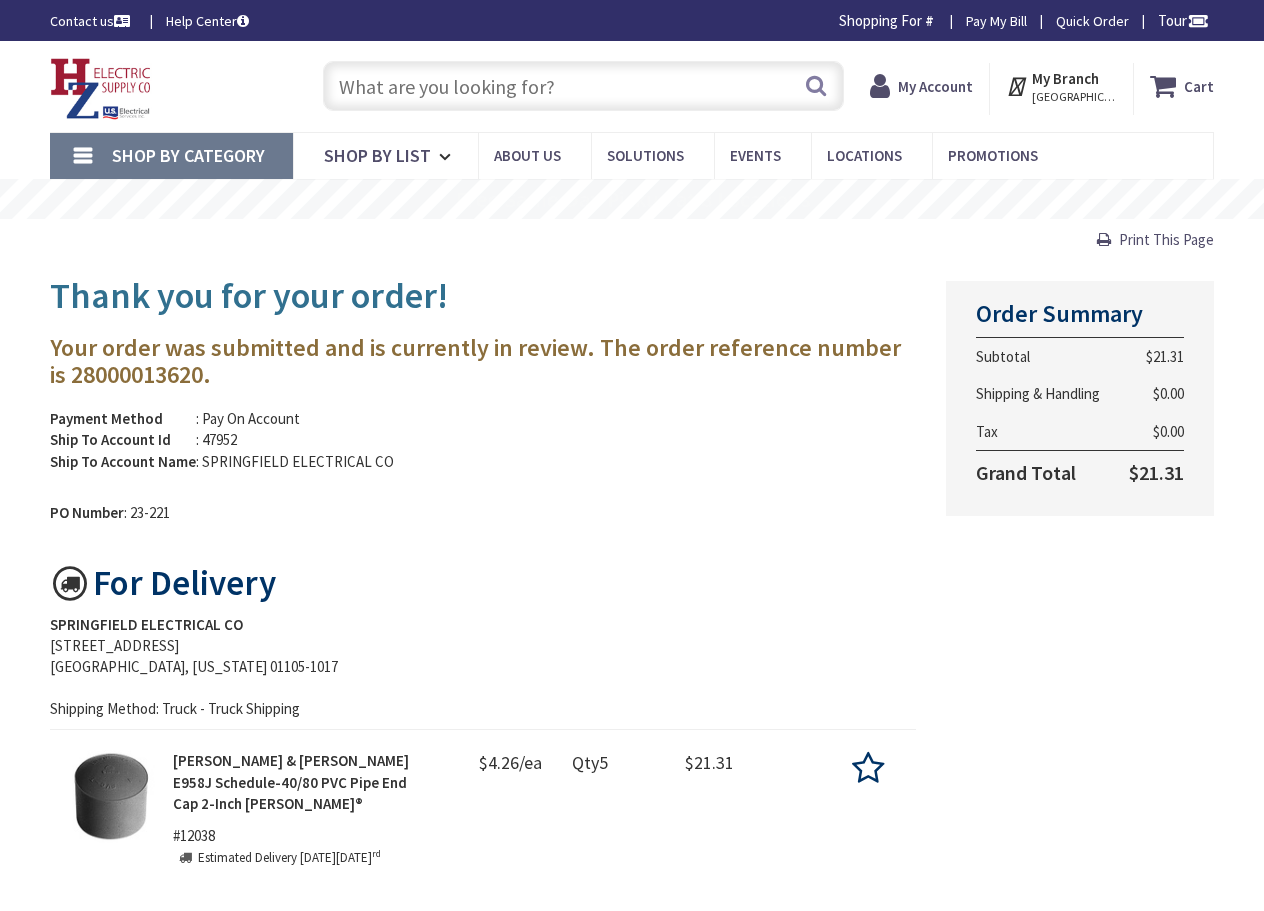 scroll, scrollTop: 0, scrollLeft: 0, axis: both 